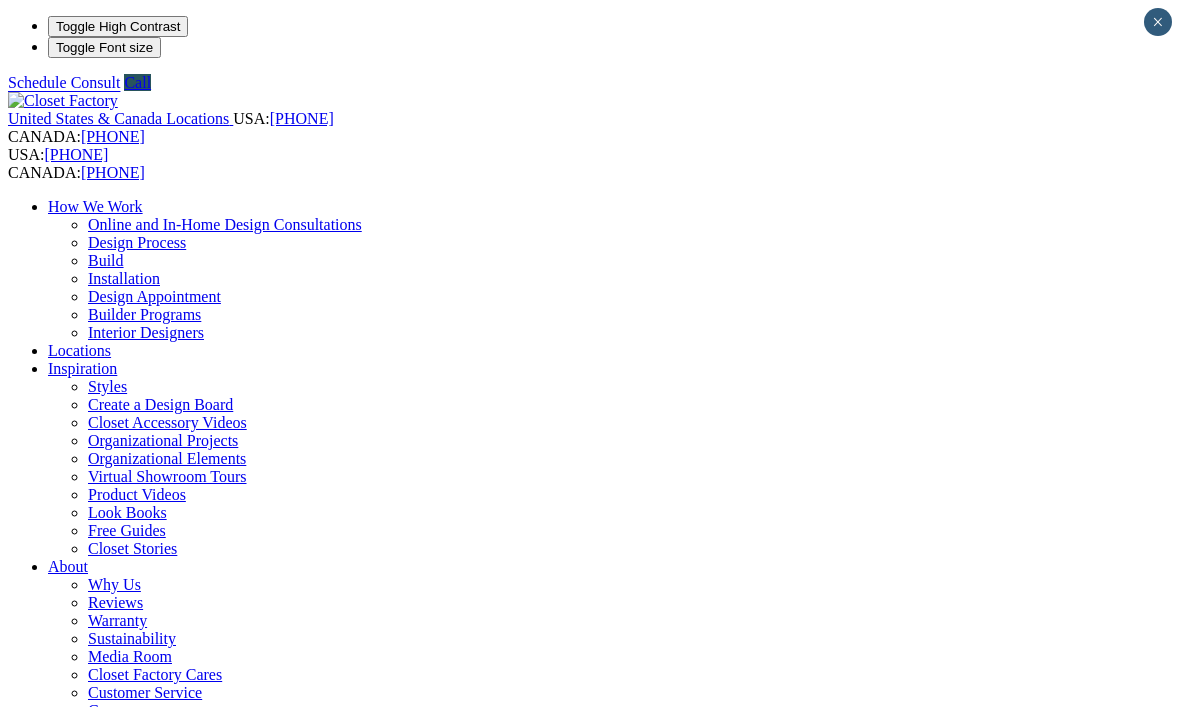 scroll, scrollTop: 0, scrollLeft: 0, axis: both 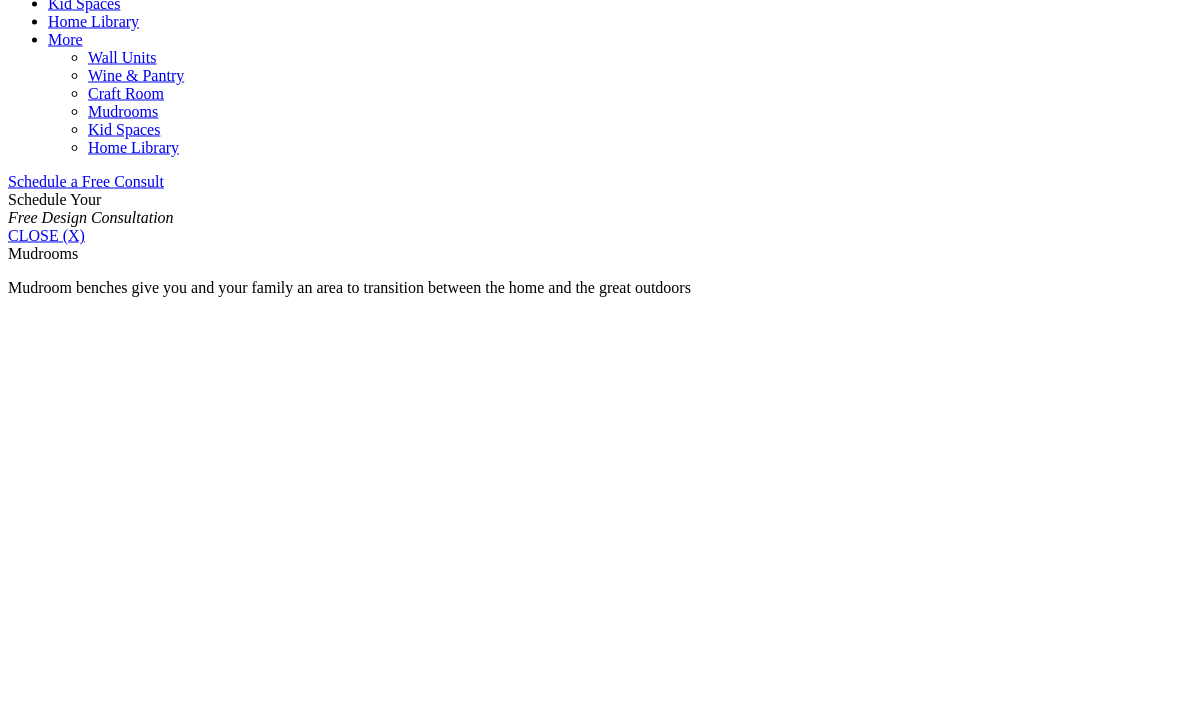 click on "Mudrooms" at bounding box center (83, 1703) 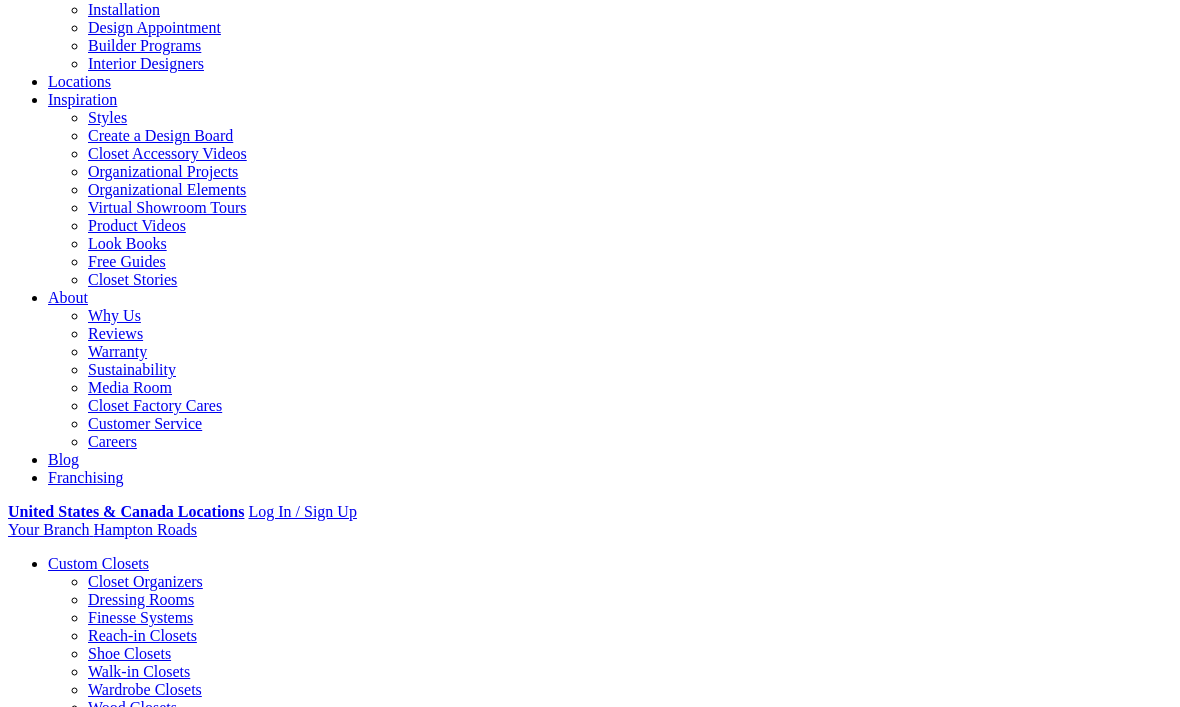 scroll, scrollTop: 268, scrollLeft: 0, axis: vertical 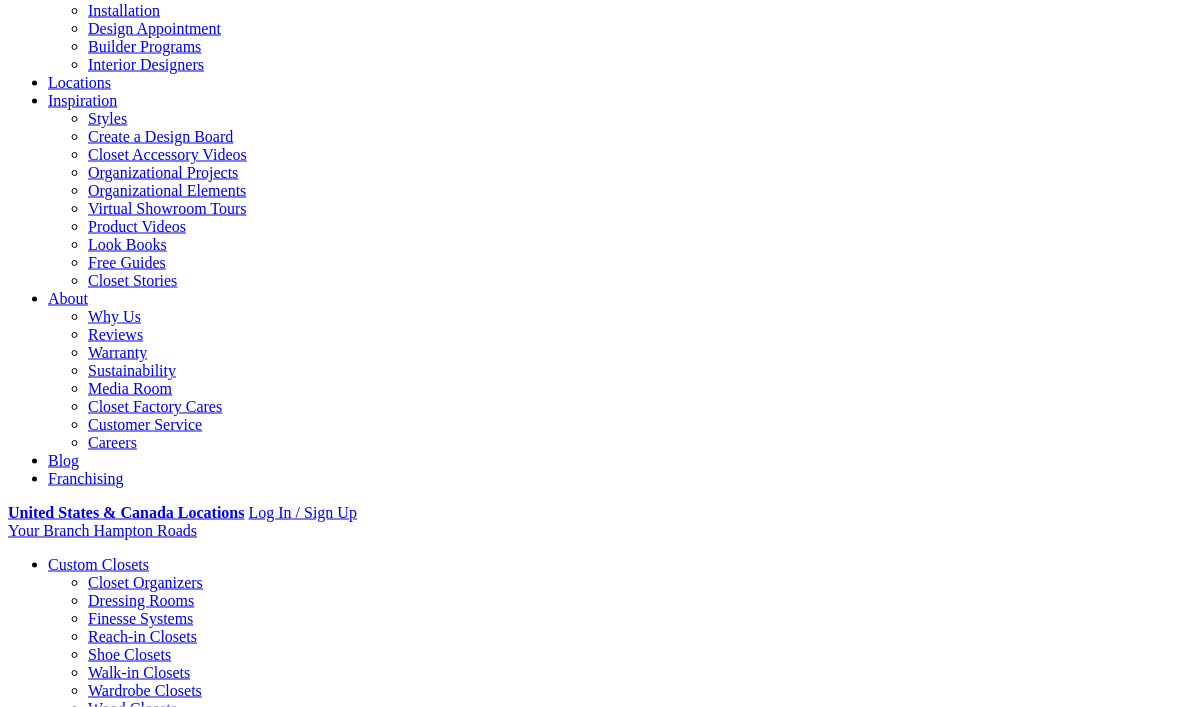 click on "Design Process" at bounding box center [551, 1758] 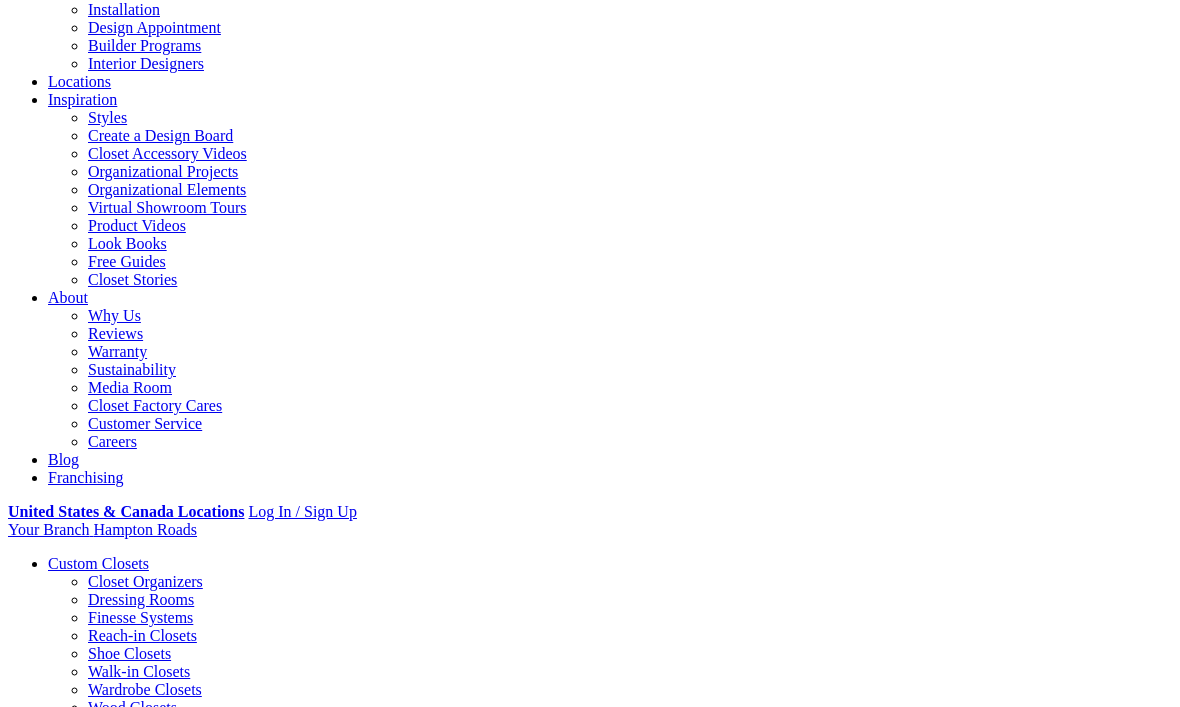 scroll, scrollTop: 302, scrollLeft: 0, axis: vertical 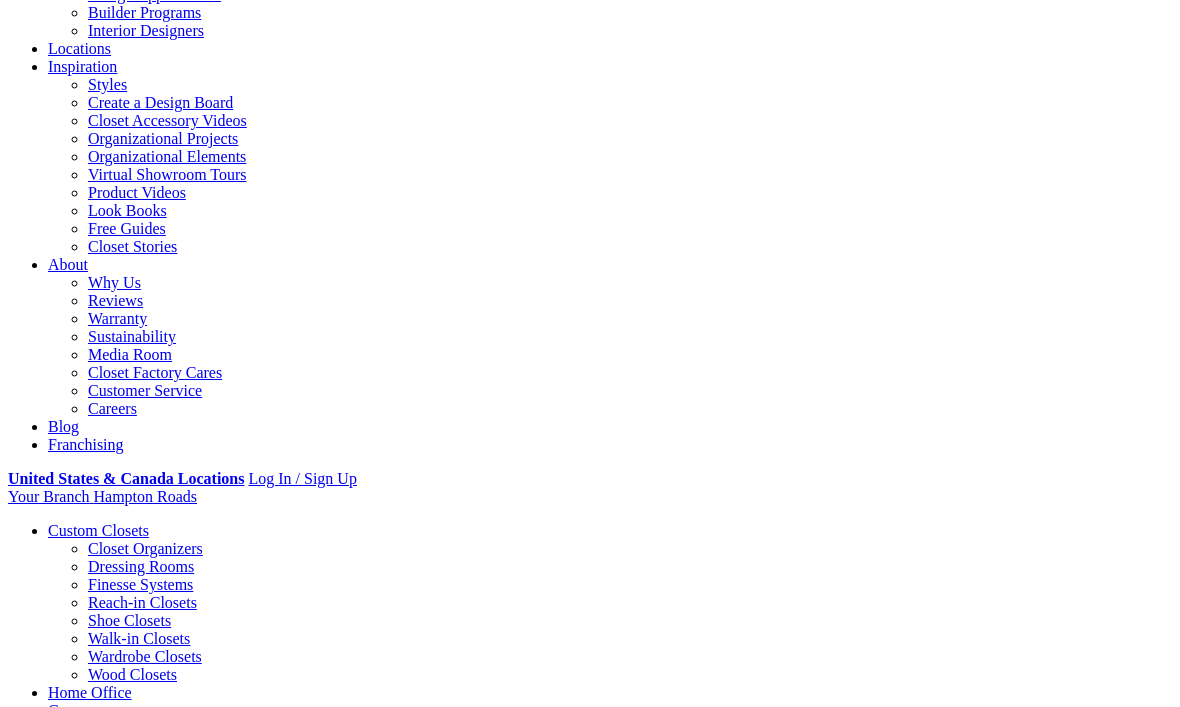 click on "Styles" at bounding box center (318, 1724) 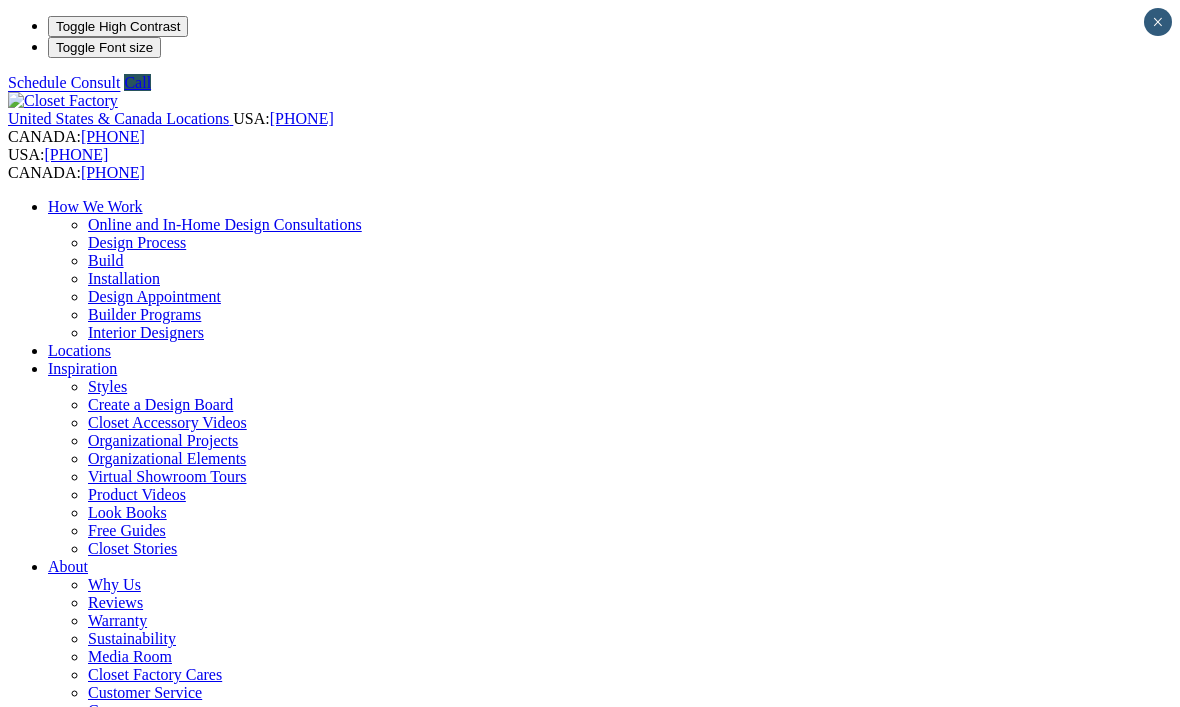 scroll, scrollTop: 0, scrollLeft: 0, axis: both 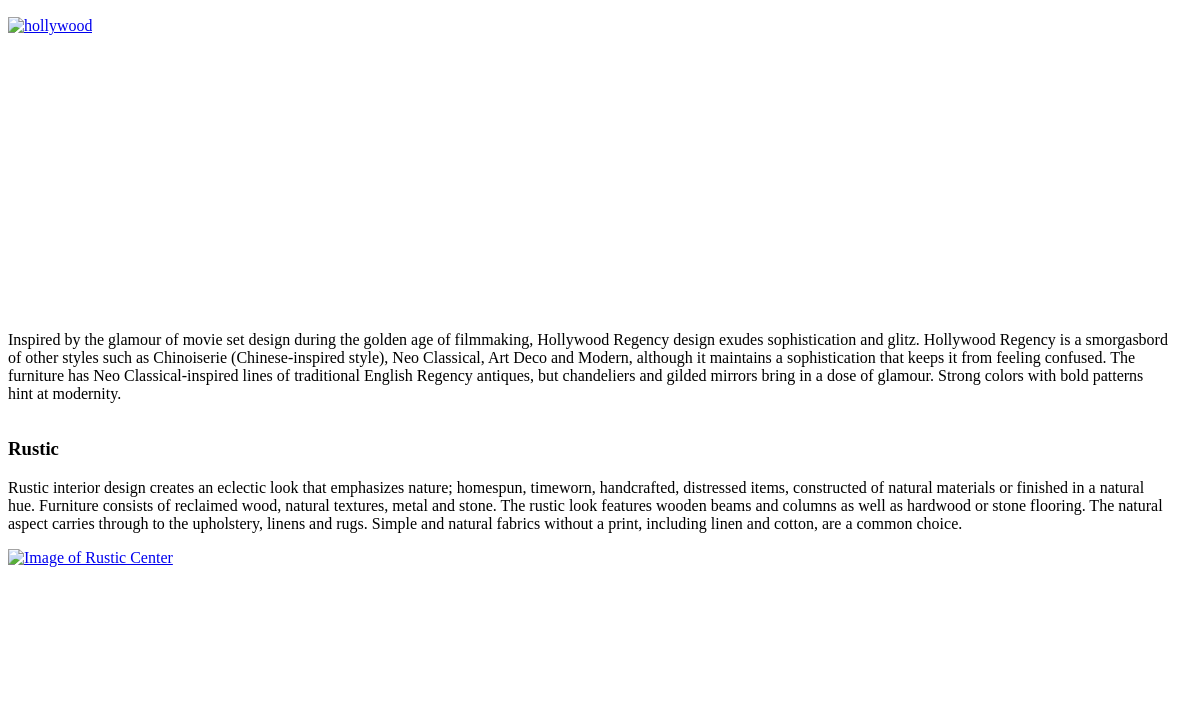 click on "Laundry Room" at bounding box center [96, -5690] 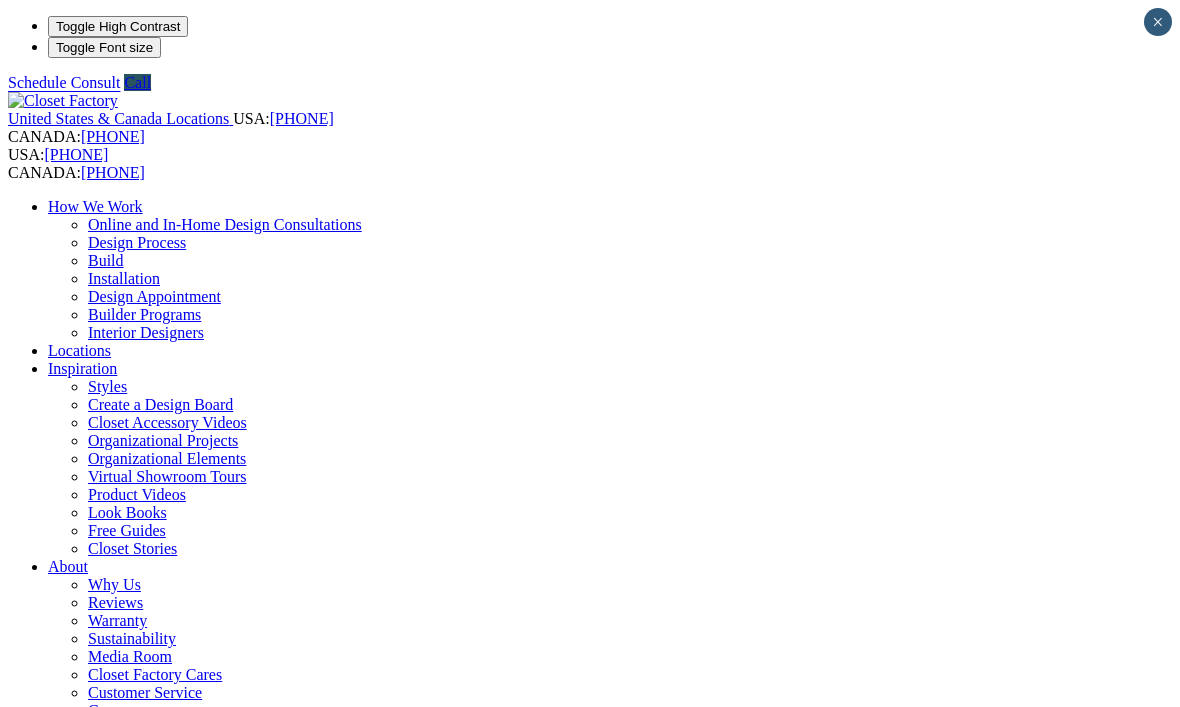 scroll, scrollTop: 0, scrollLeft: 0, axis: both 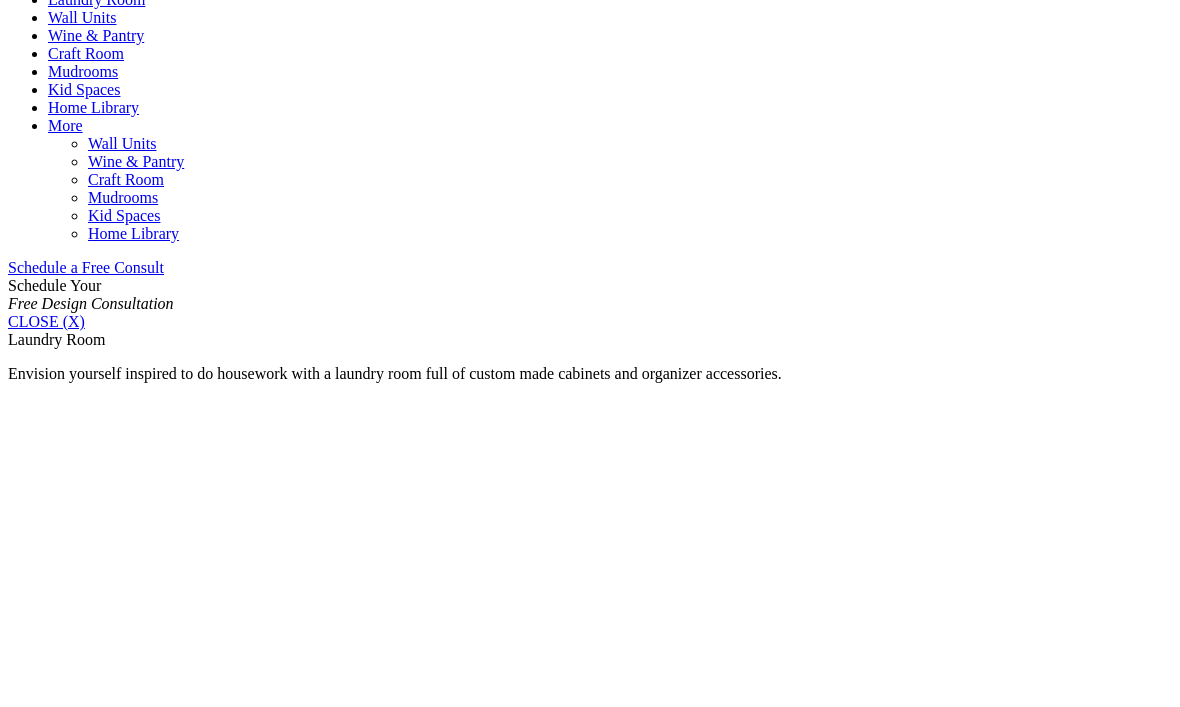 click on "Multi-purpose" at bounding box center [94, 1636] 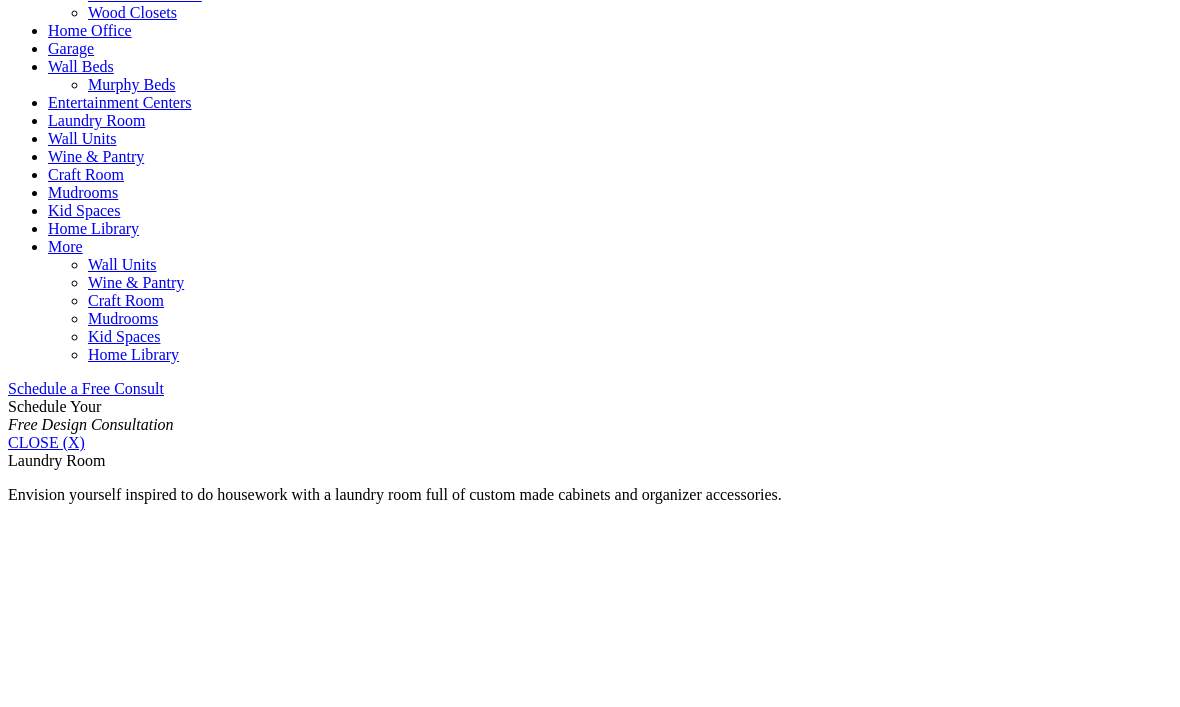 scroll, scrollTop: 961, scrollLeft: 0, axis: vertical 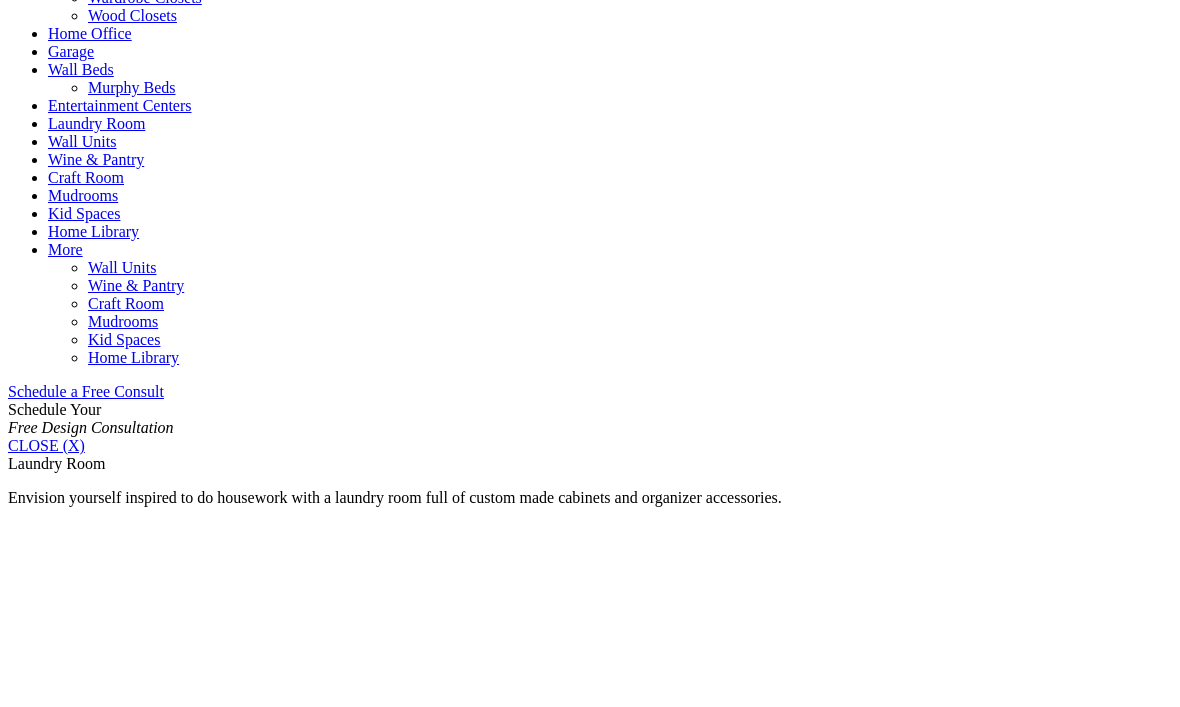 click on "Laundry" at bounding box center (75, 1778) 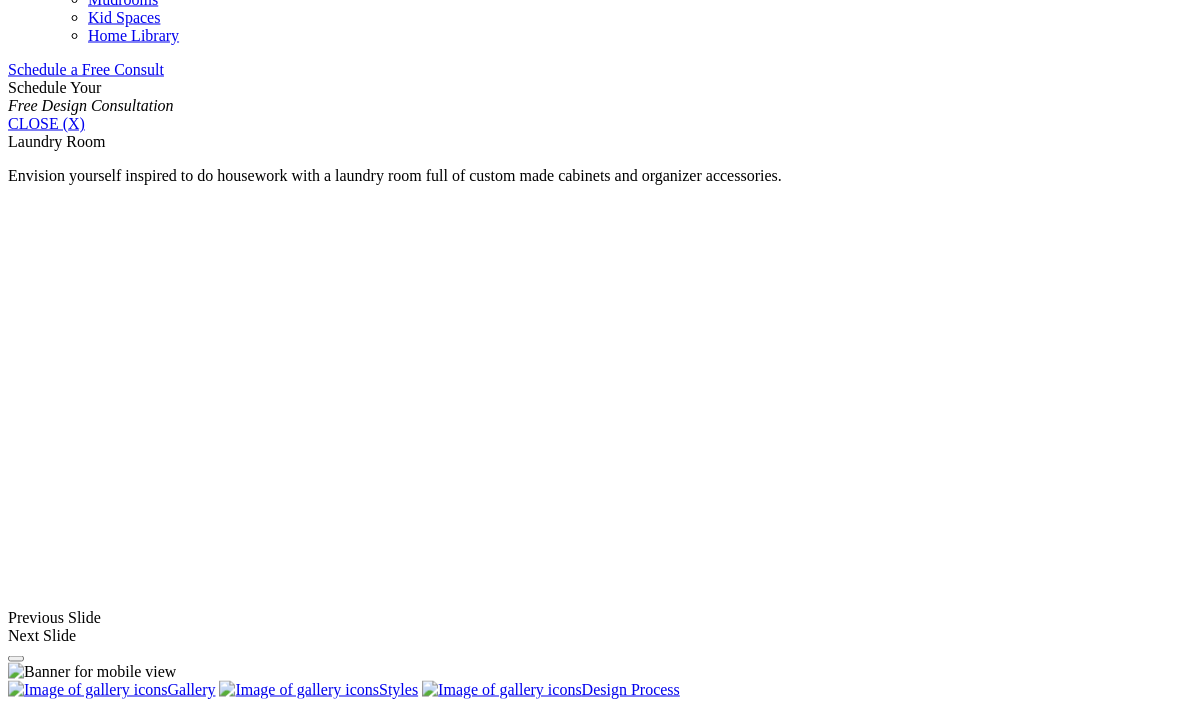 scroll, scrollTop: 1284, scrollLeft: 0, axis: vertical 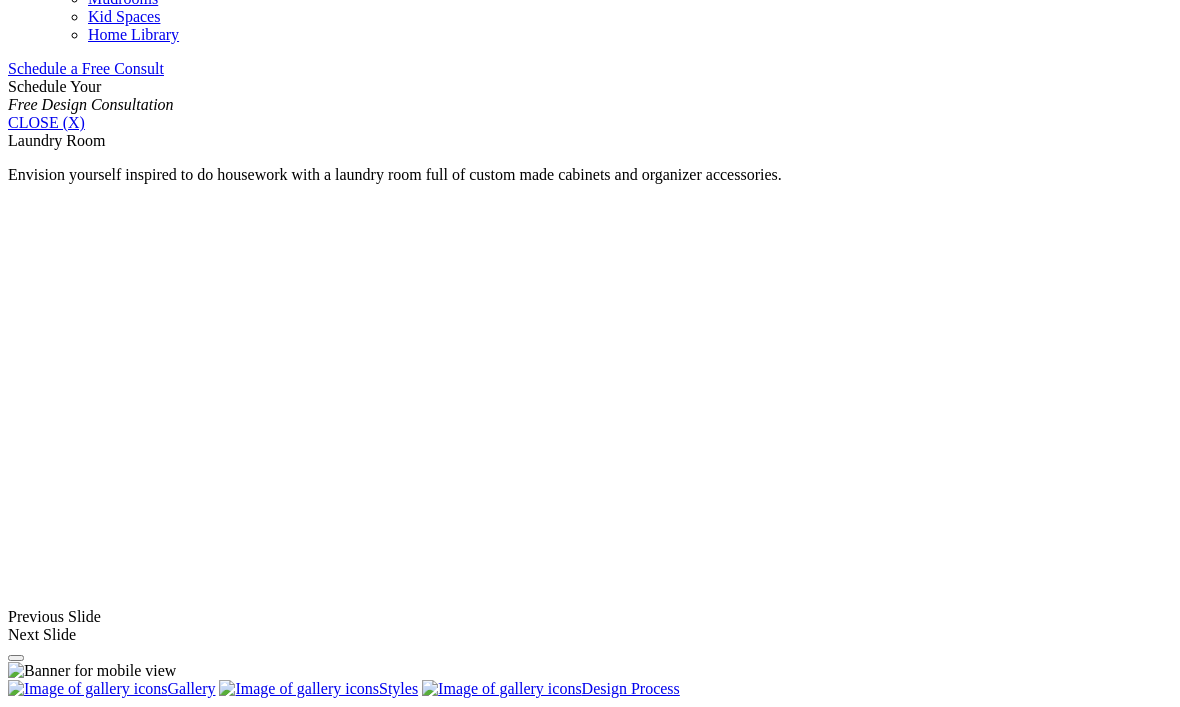click on "Wardrobe Closets" at bounding box center (145, -326) 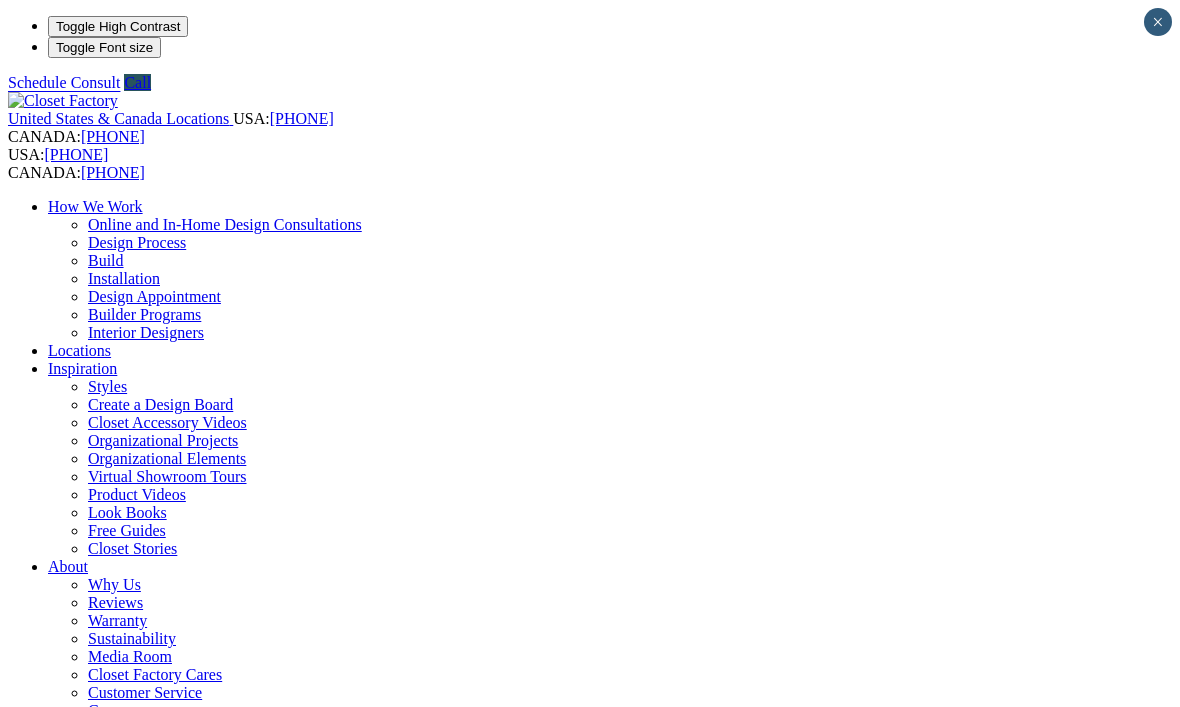 scroll, scrollTop: 0, scrollLeft: 0, axis: both 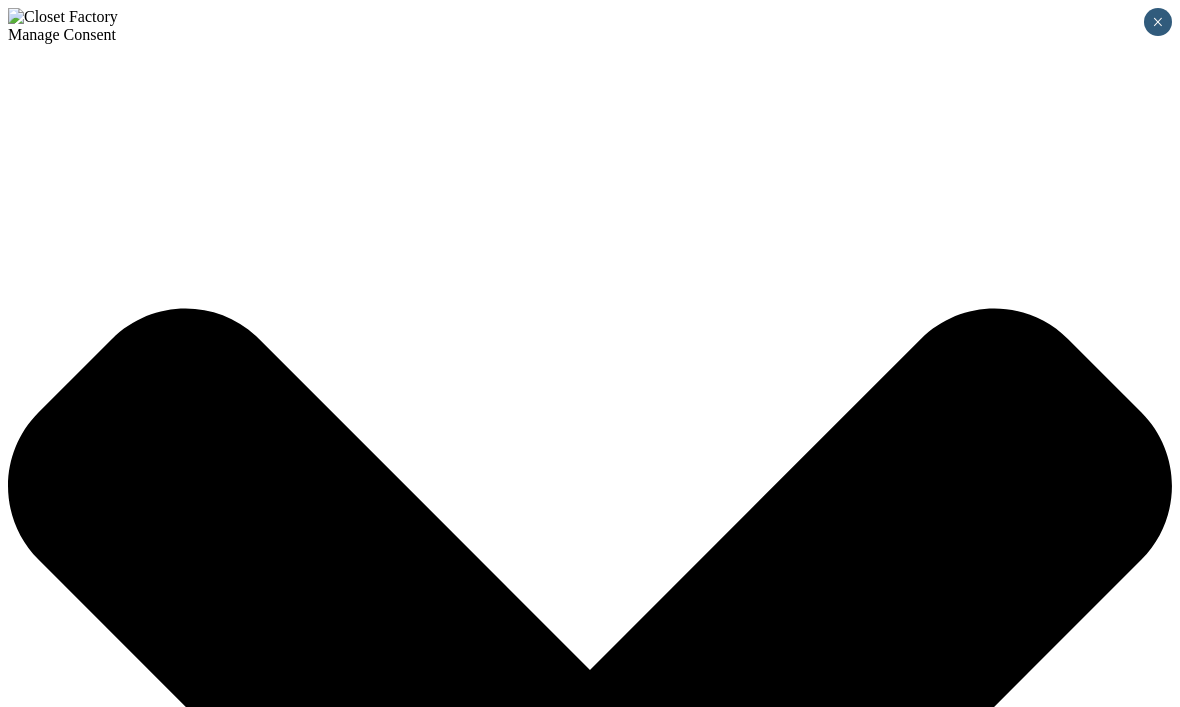 click 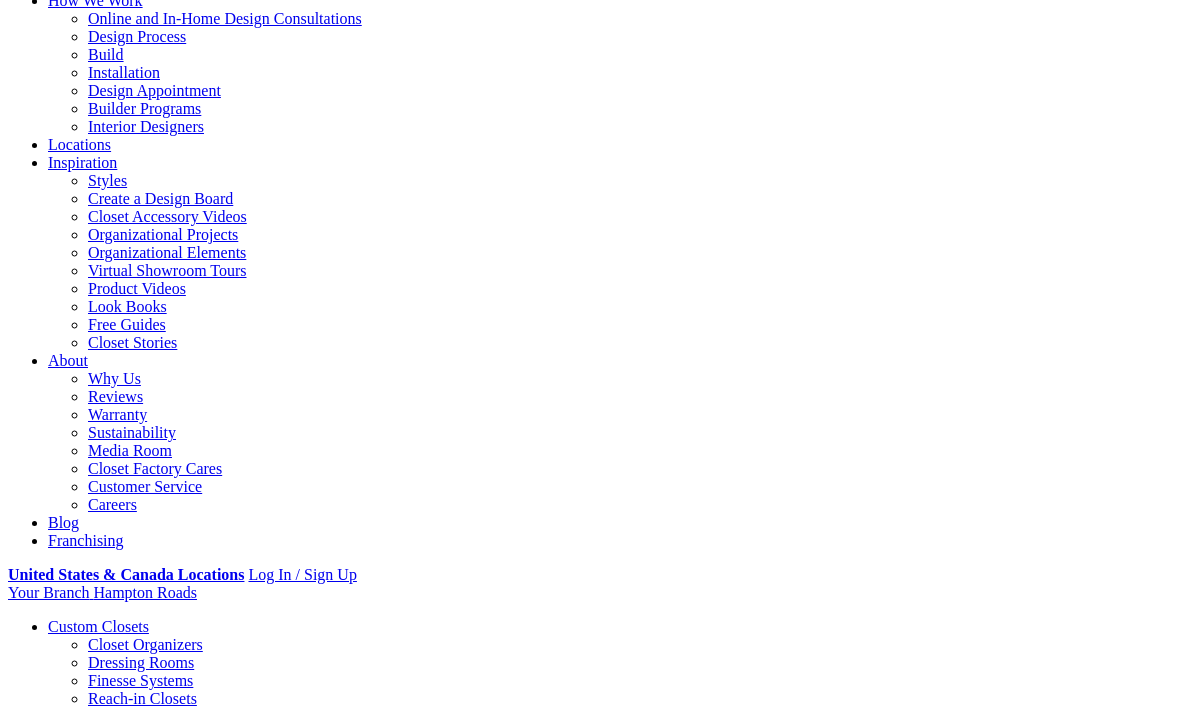 scroll, scrollTop: 2109, scrollLeft: 0, axis: vertical 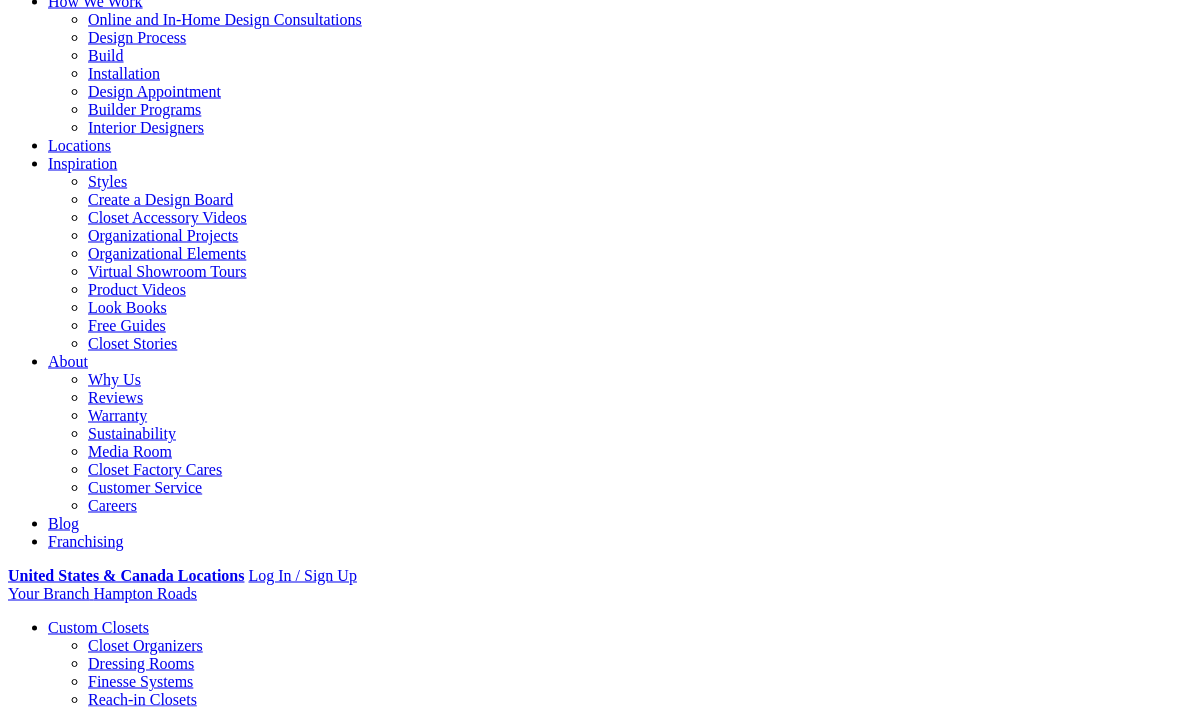 click at bounding box center (-115, 3836) 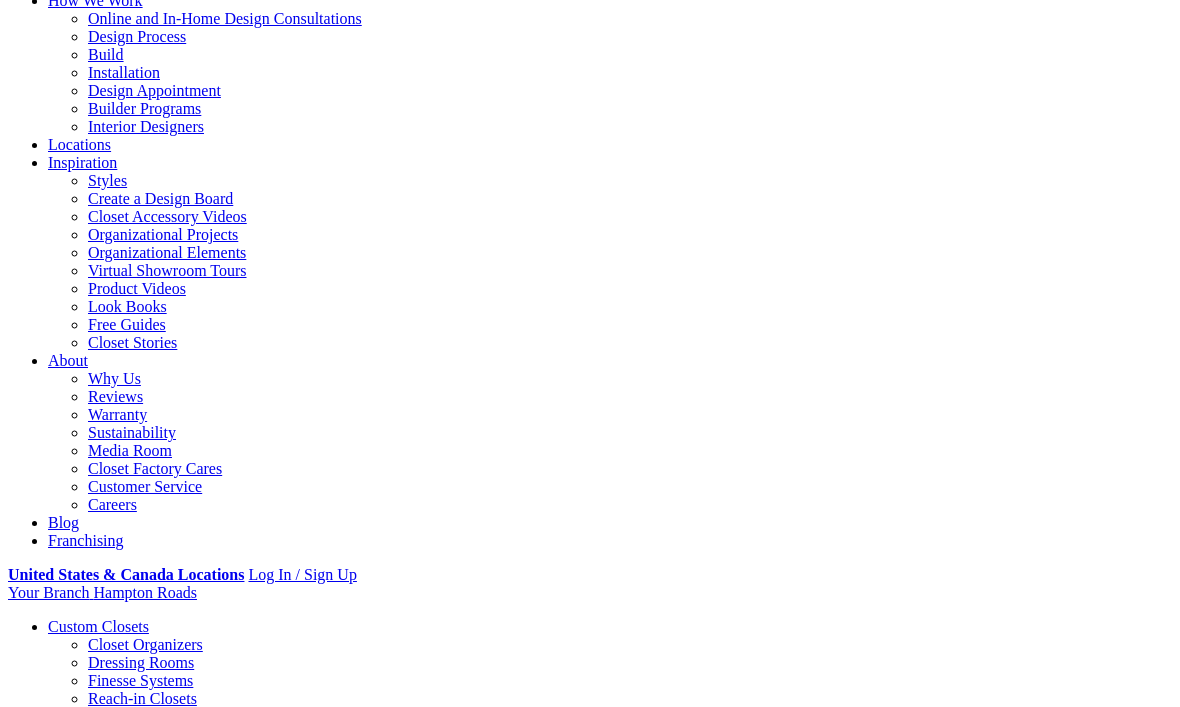 click at bounding box center [8, 11386] 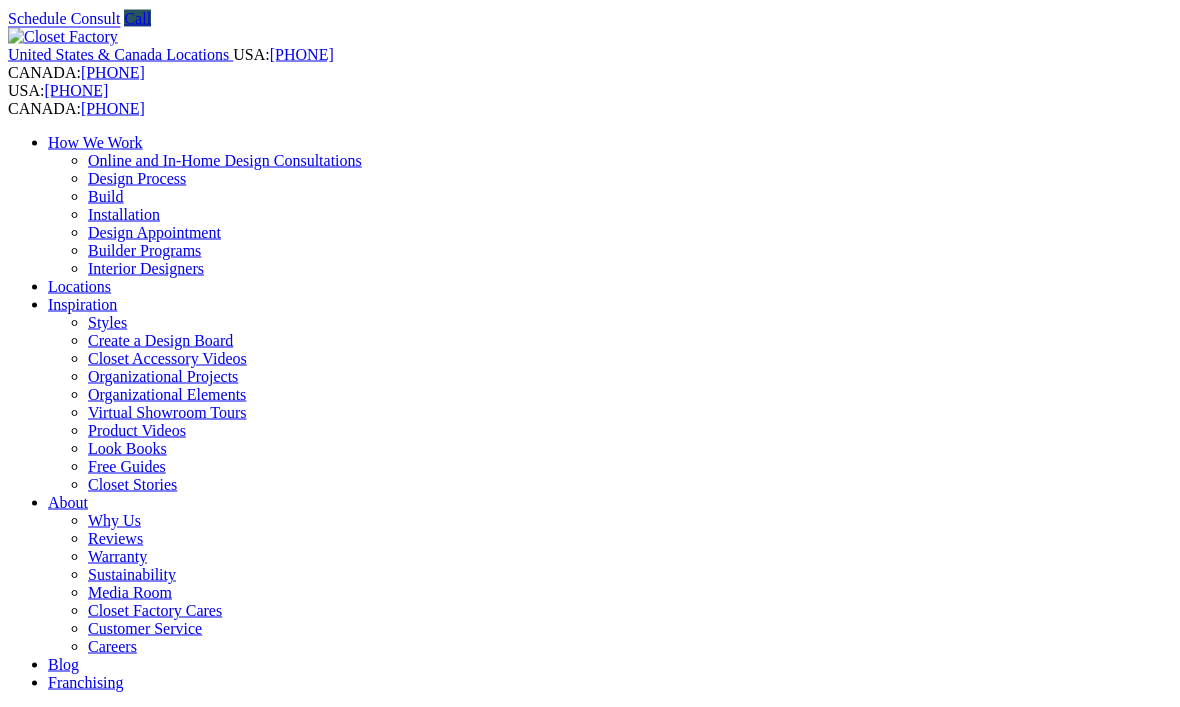 scroll, scrollTop: 1969, scrollLeft: 0, axis: vertical 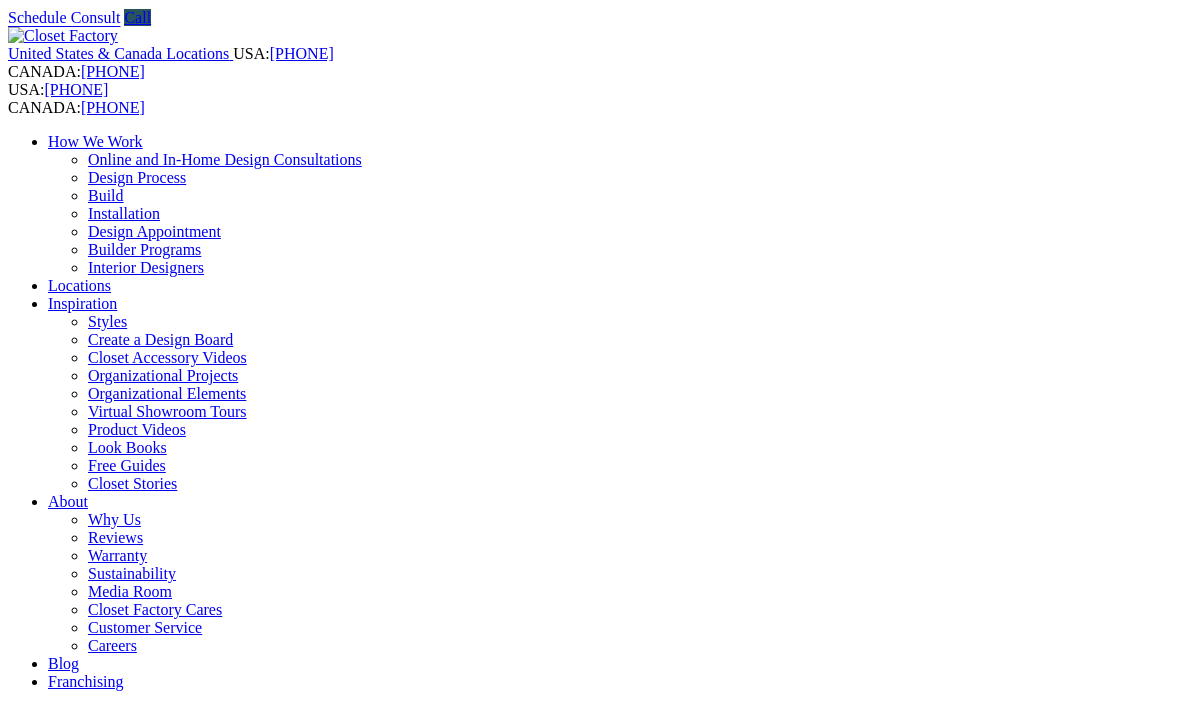 click on "Reach-in Closets" at bounding box center (142, 839) 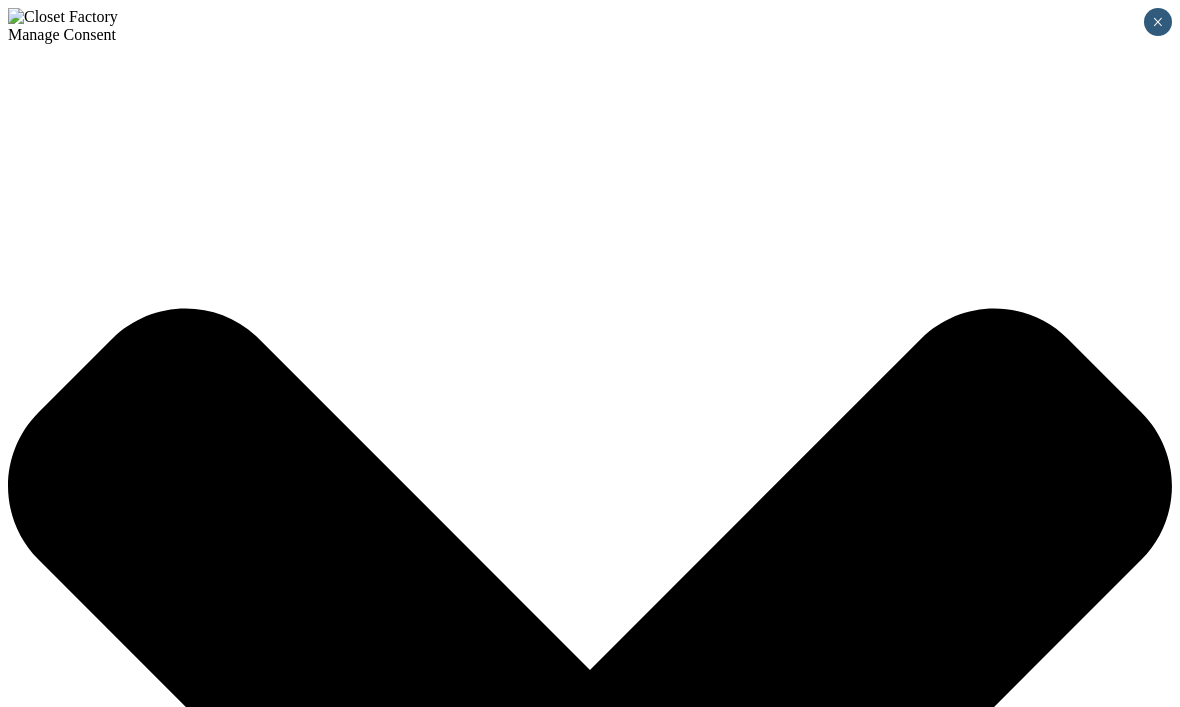 scroll, scrollTop: 0, scrollLeft: 0, axis: both 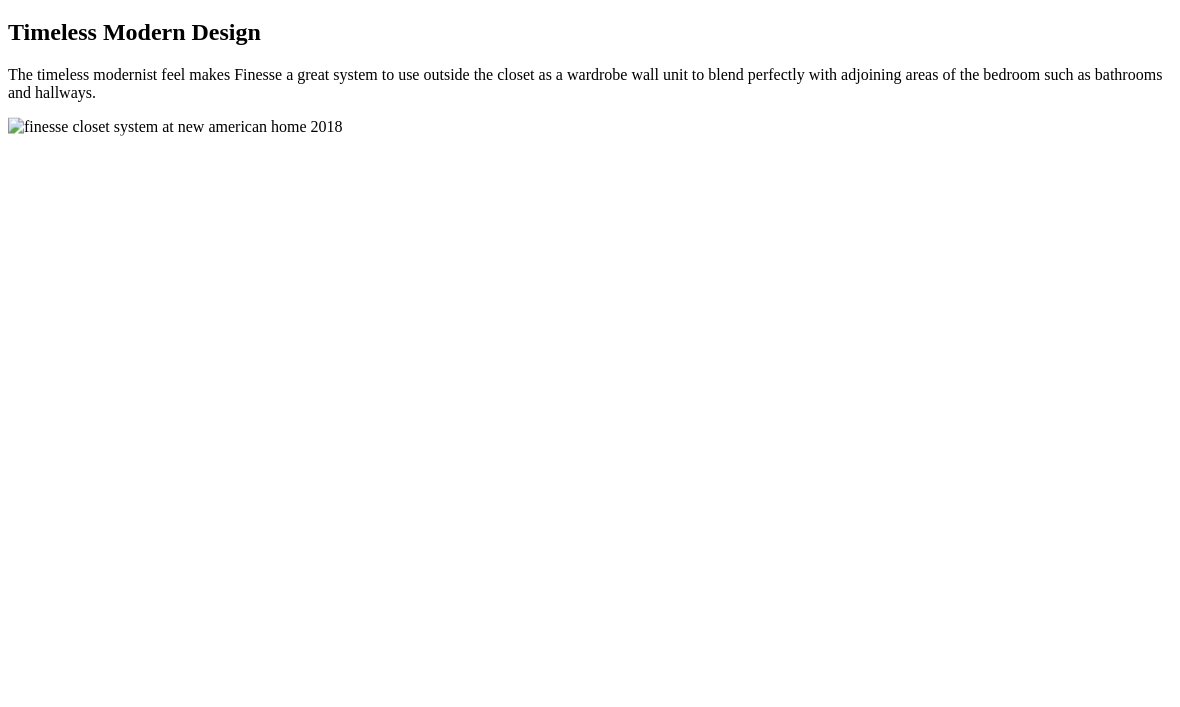 click at bounding box center (256, 5463) 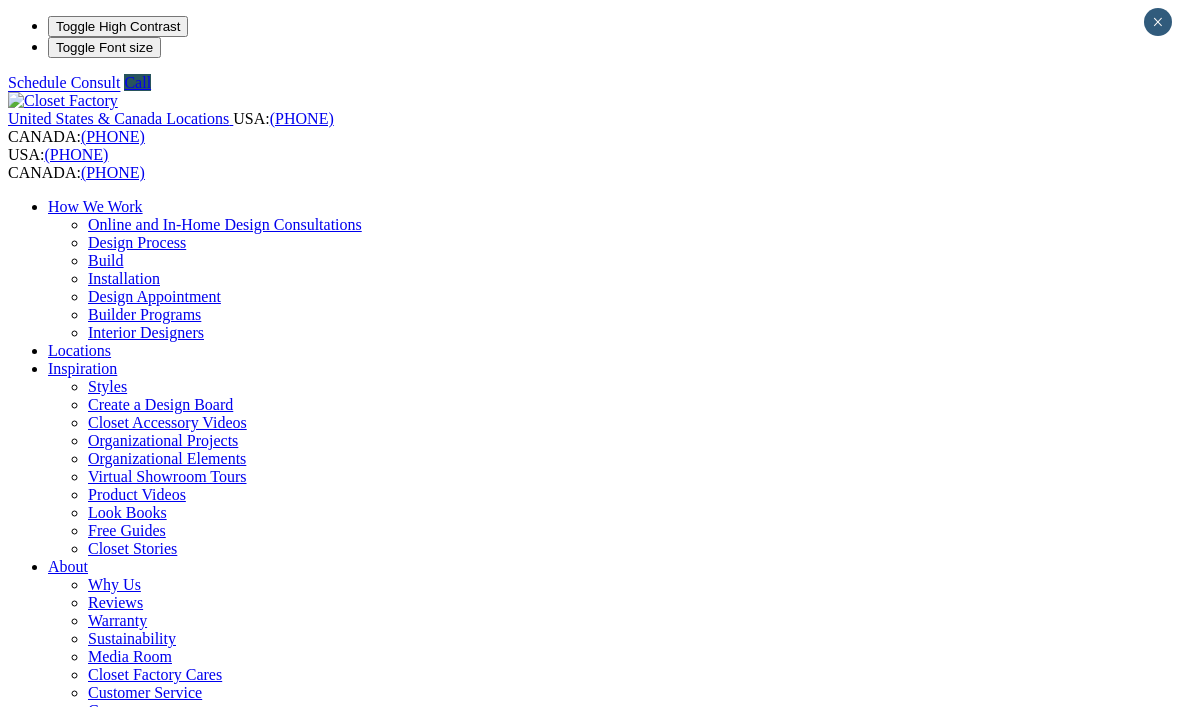 scroll, scrollTop: 0, scrollLeft: 0, axis: both 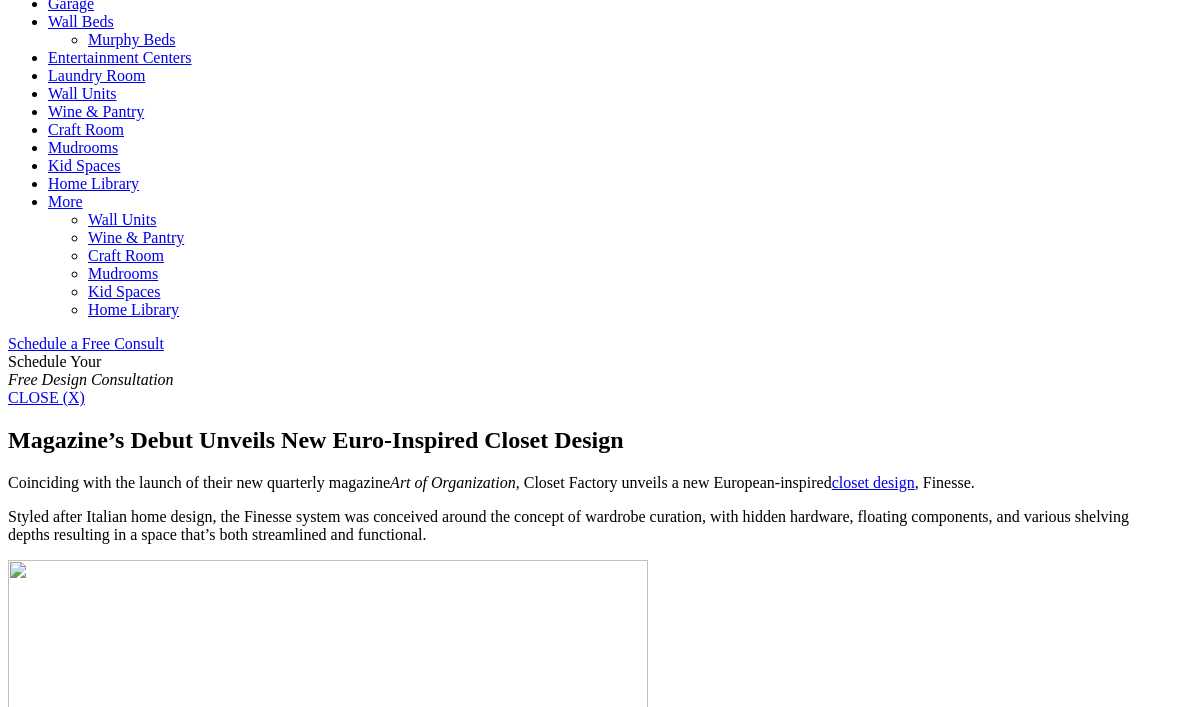 click on "Subscribe" at bounding box center [82, 2793] 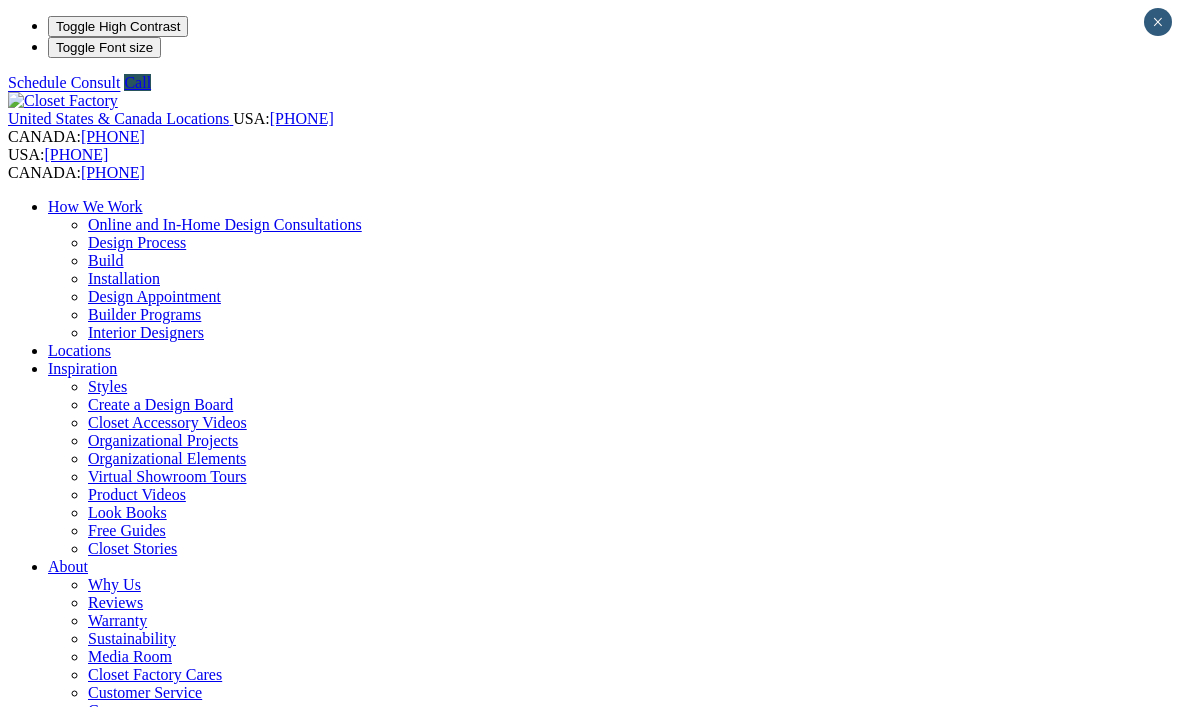 scroll, scrollTop: 0, scrollLeft: 0, axis: both 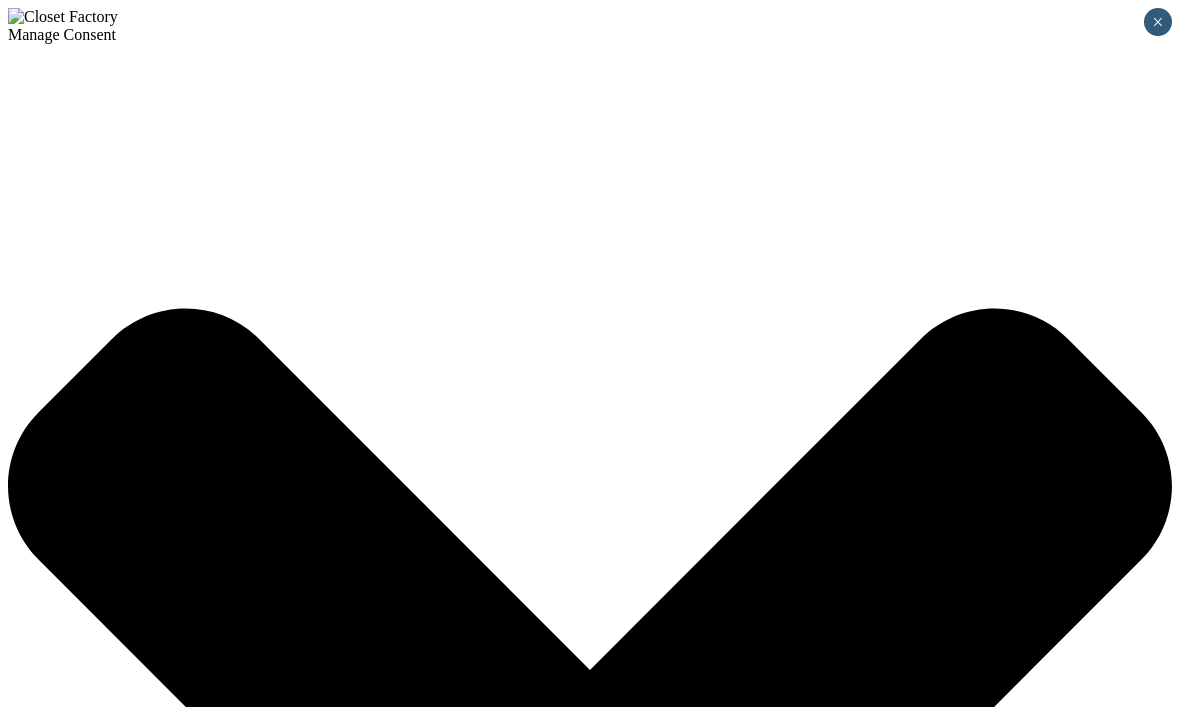 click on "View Closet Gallery" at bounding box center [-4647, 3952] 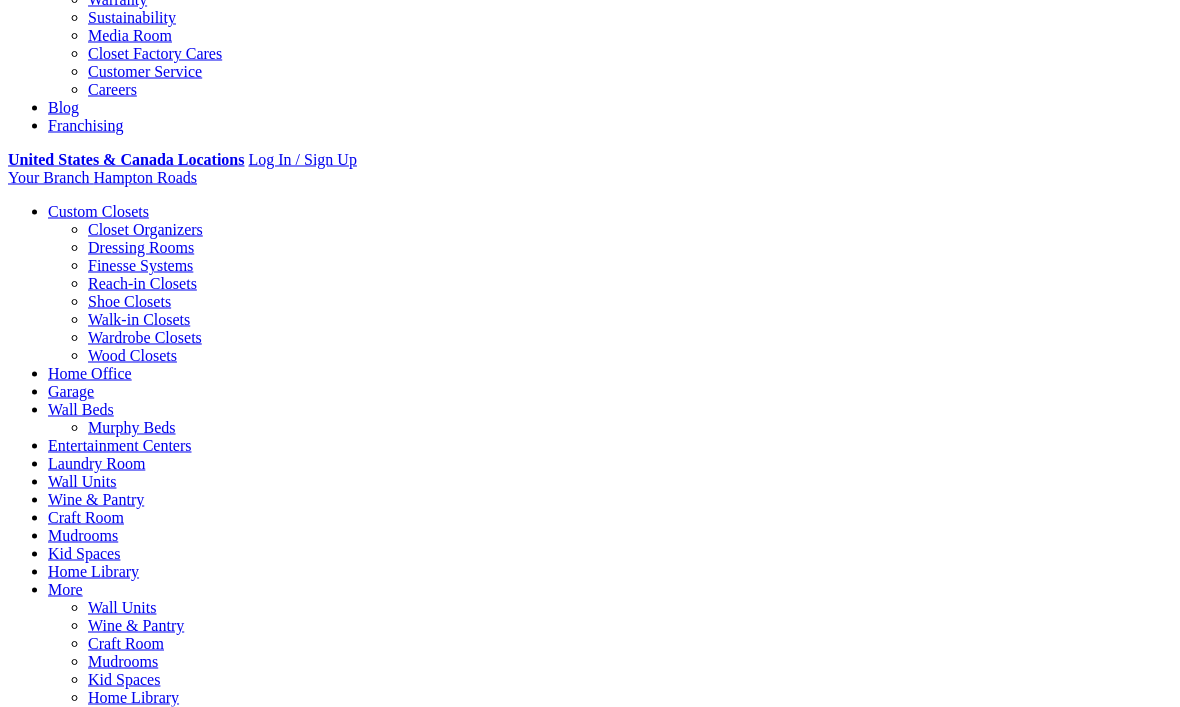 scroll, scrollTop: 2526, scrollLeft: 0, axis: vertical 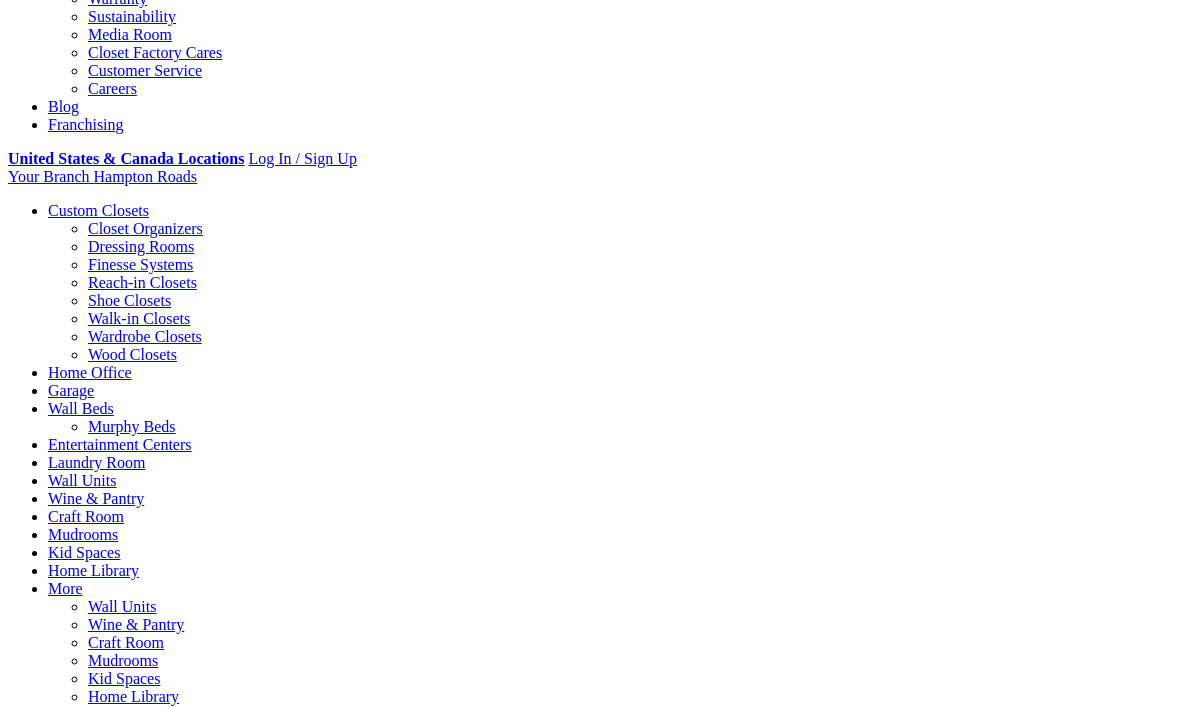 click on "Load More" at bounding box center [44, 3807] 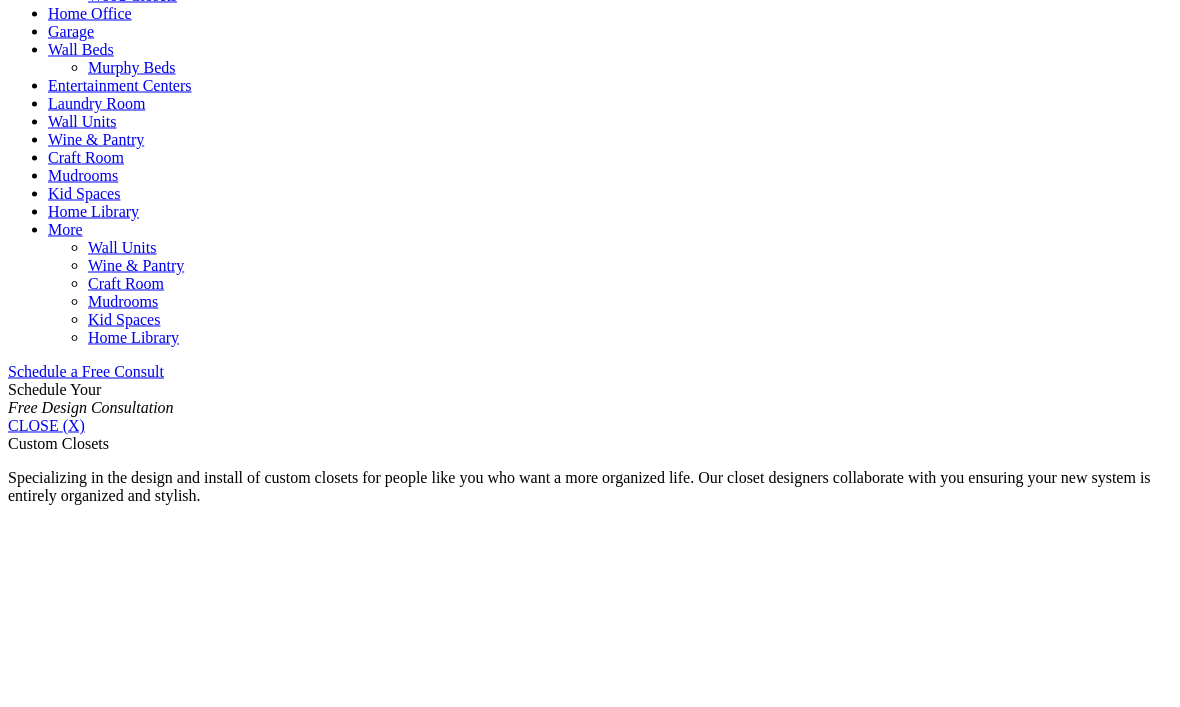 scroll, scrollTop: 2886, scrollLeft: 0, axis: vertical 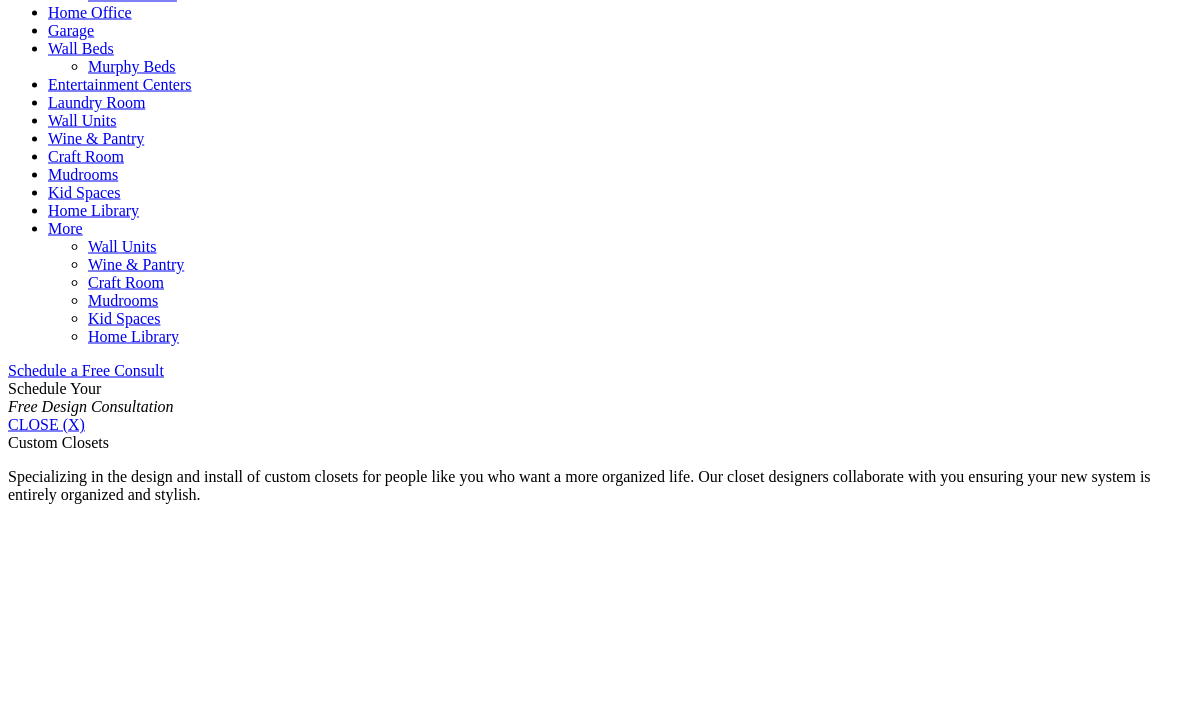 click at bounding box center [245, 3818] 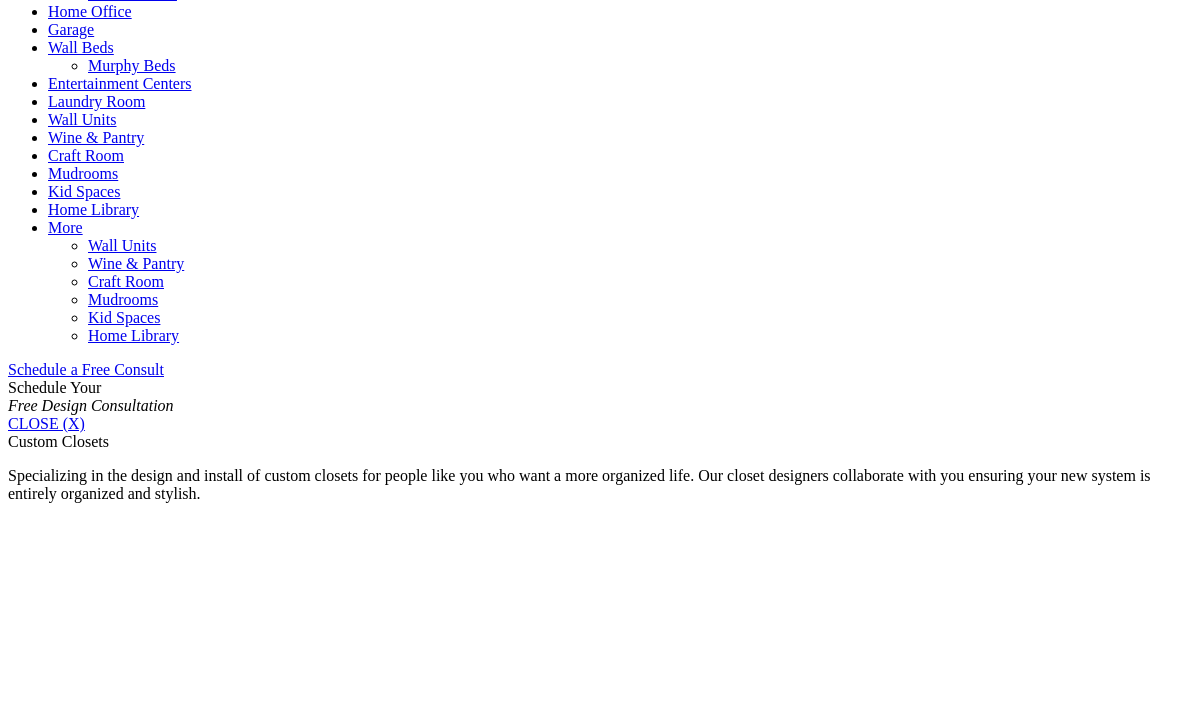 click at bounding box center [8, 48986] 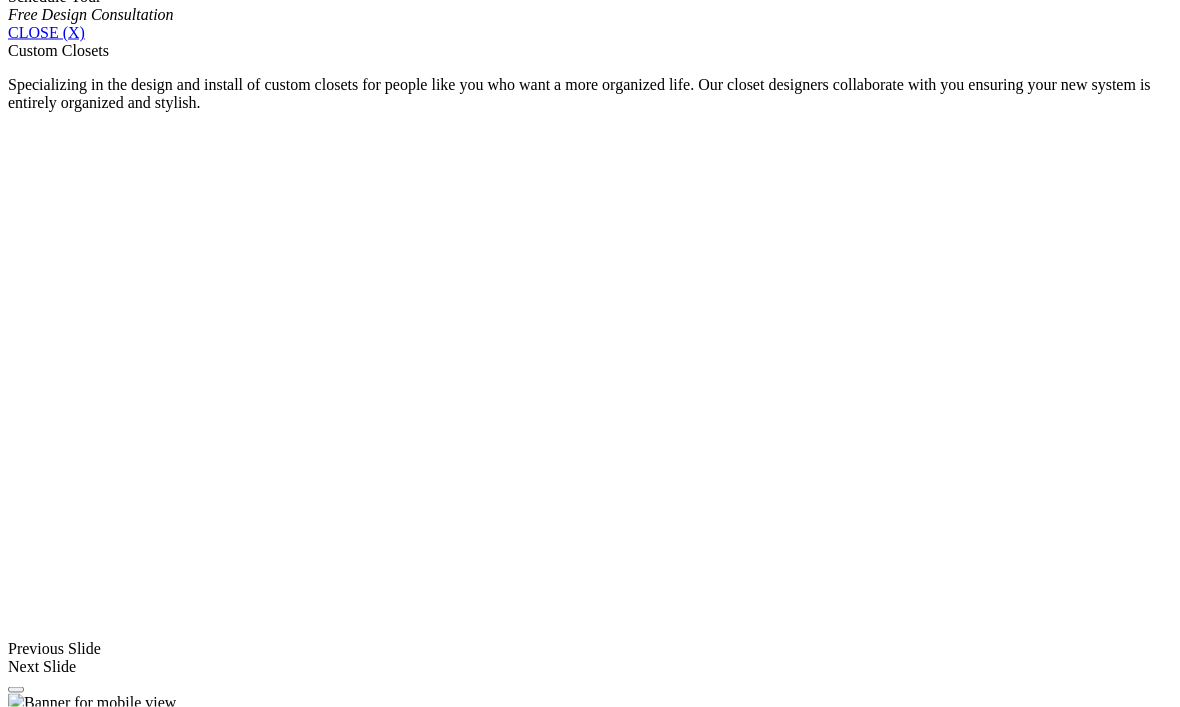 scroll, scrollTop: 3279, scrollLeft: 0, axis: vertical 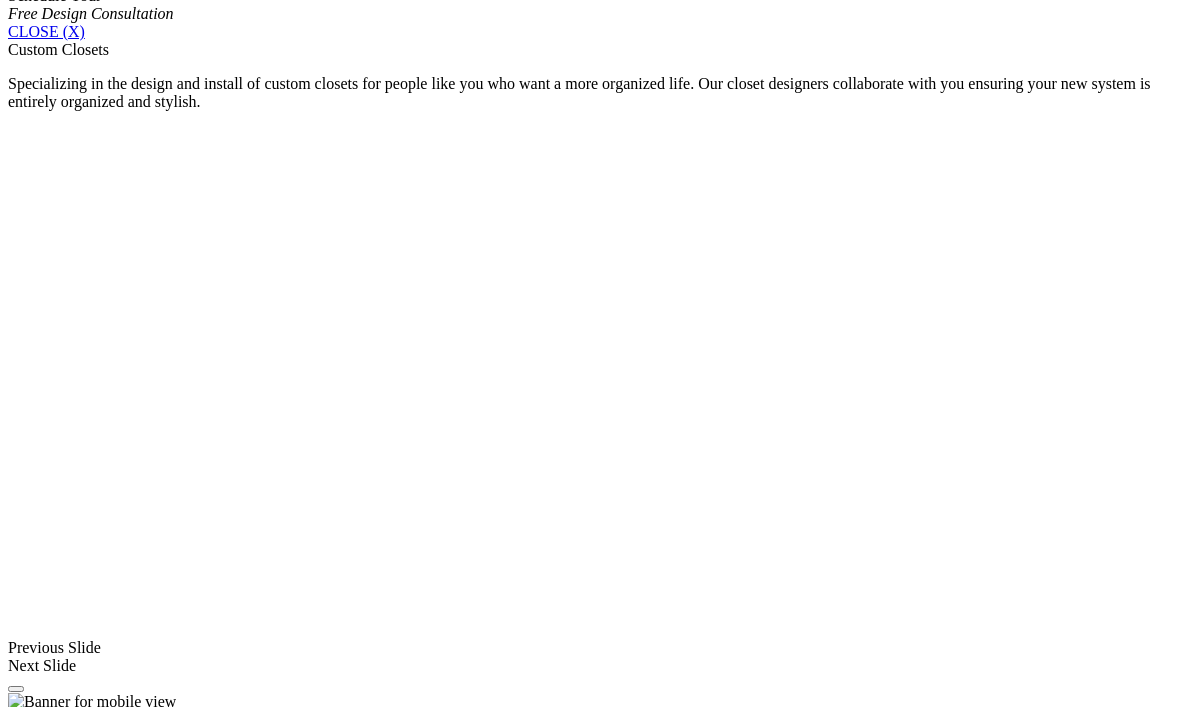 click on "Builder Programs" at bounding box center (144, -1061) 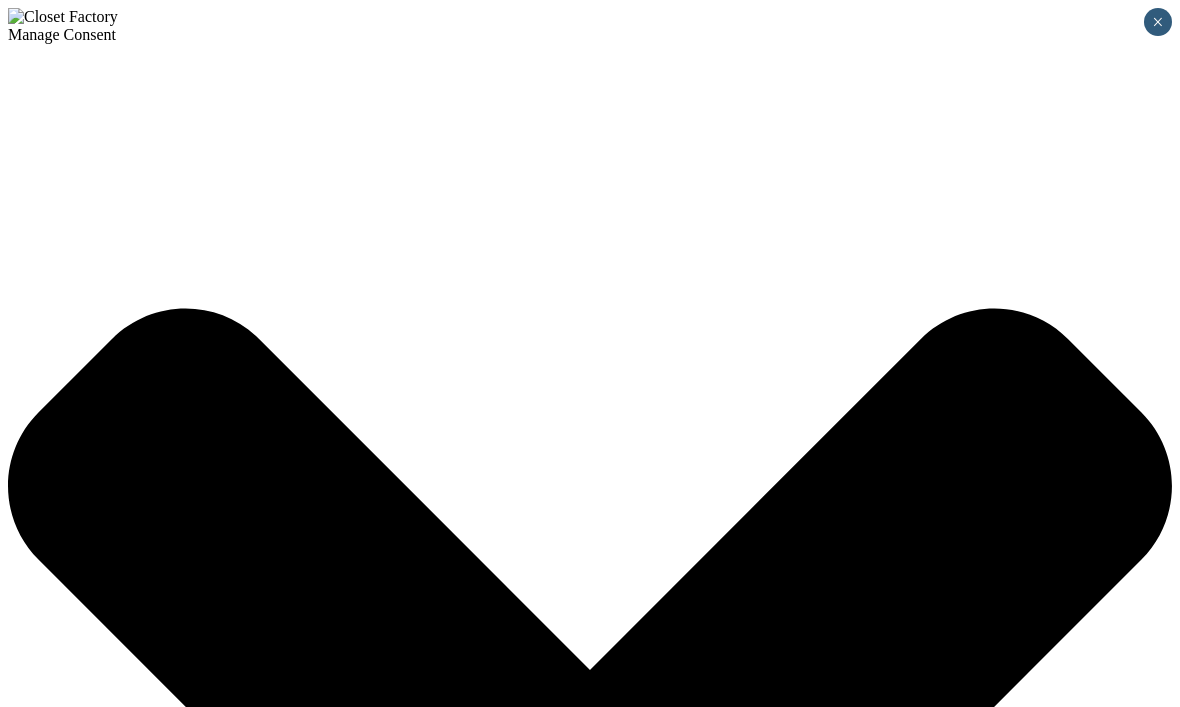 scroll, scrollTop: 0, scrollLeft: 0, axis: both 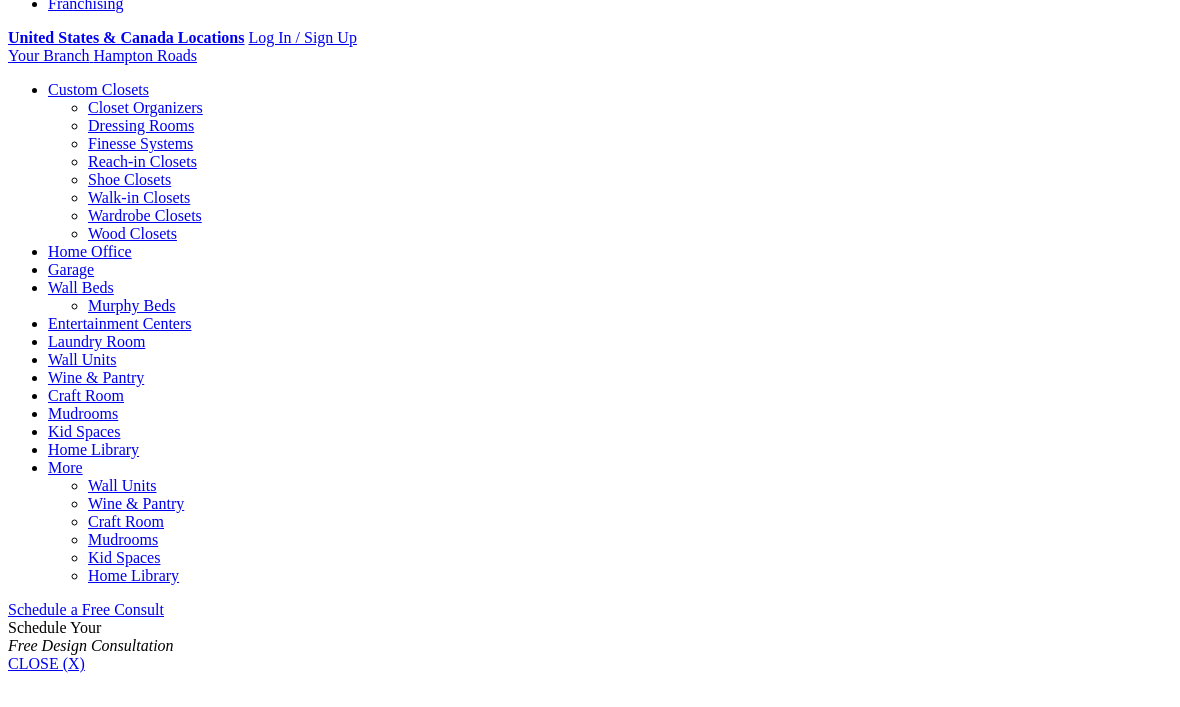 click at bounding box center (254, 3285) 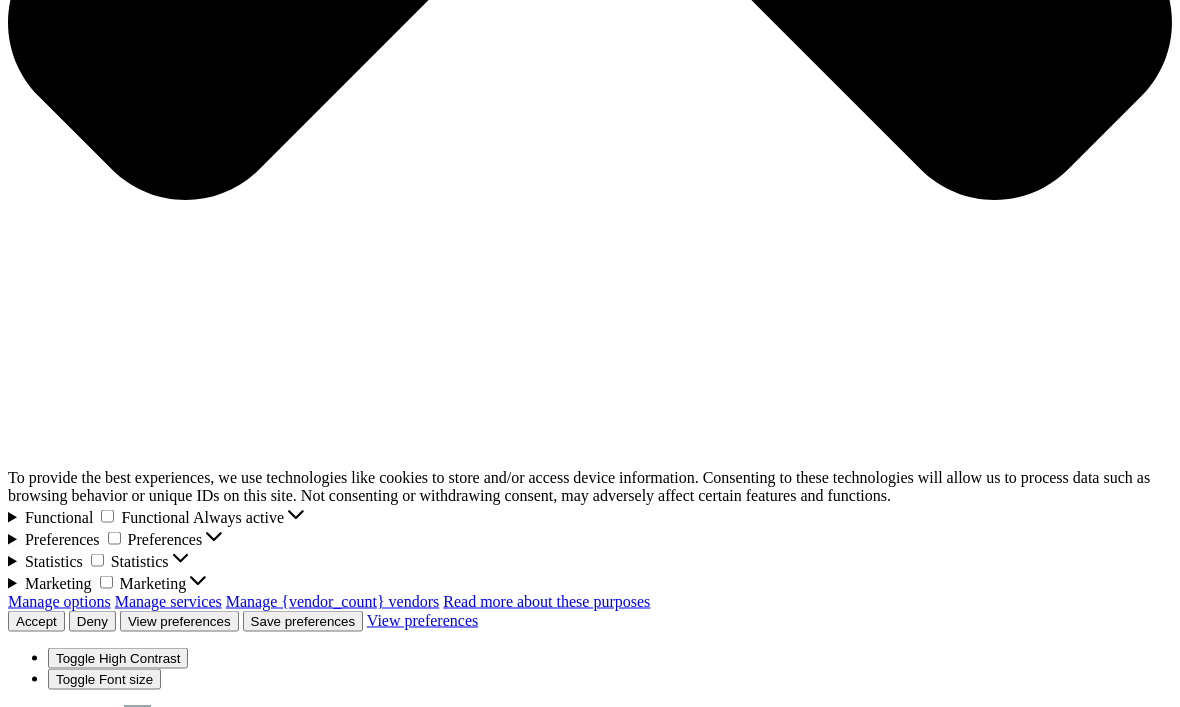 scroll, scrollTop: 1274, scrollLeft: 0, axis: vertical 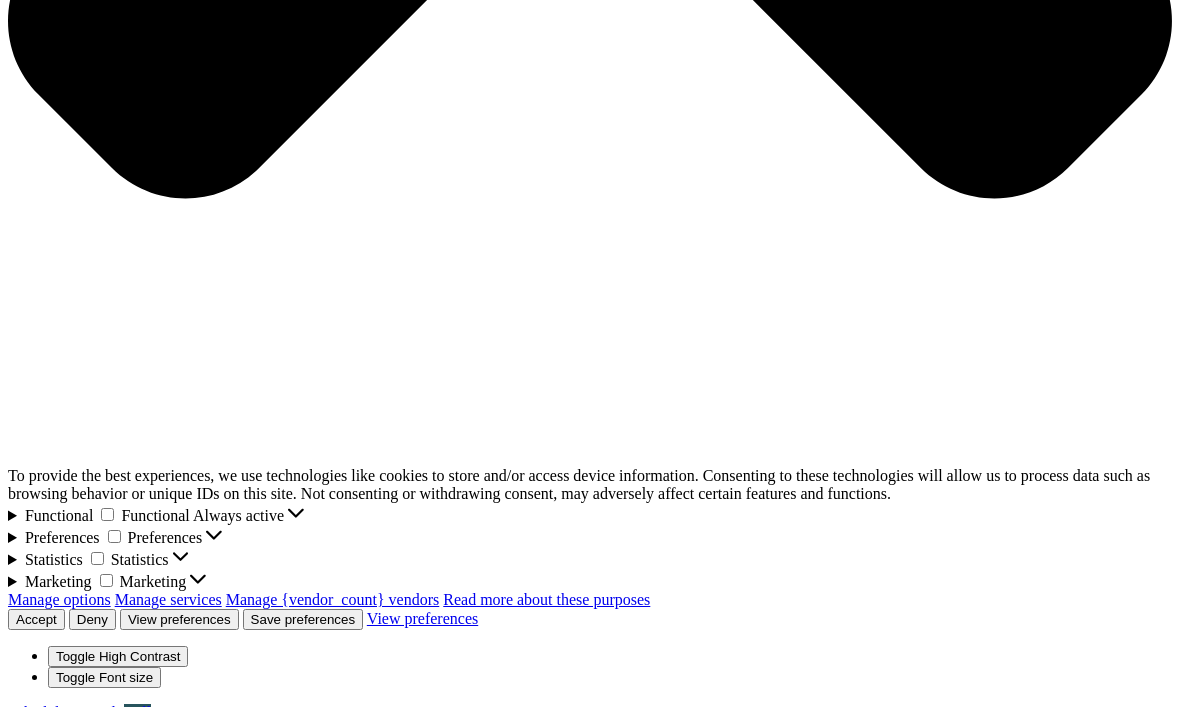 click on "Entertainment Centers" at bounding box center [120, 1696] 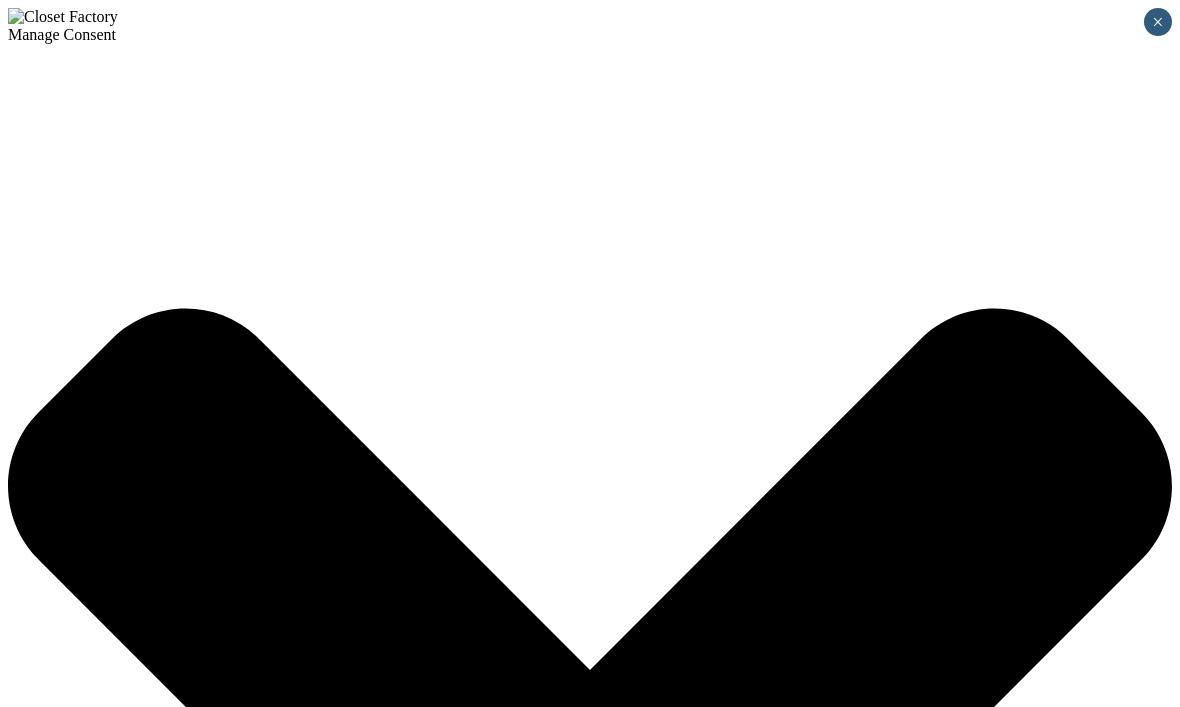 scroll, scrollTop: 0, scrollLeft: 0, axis: both 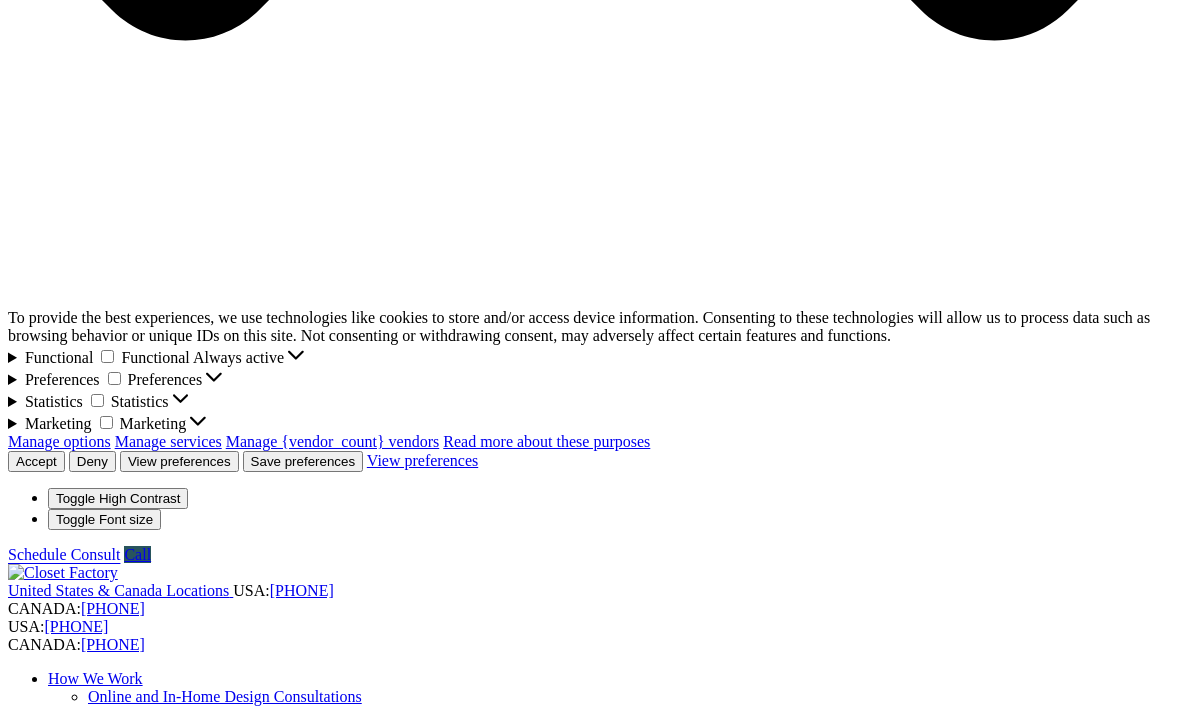 click at bounding box center [57, 3348] 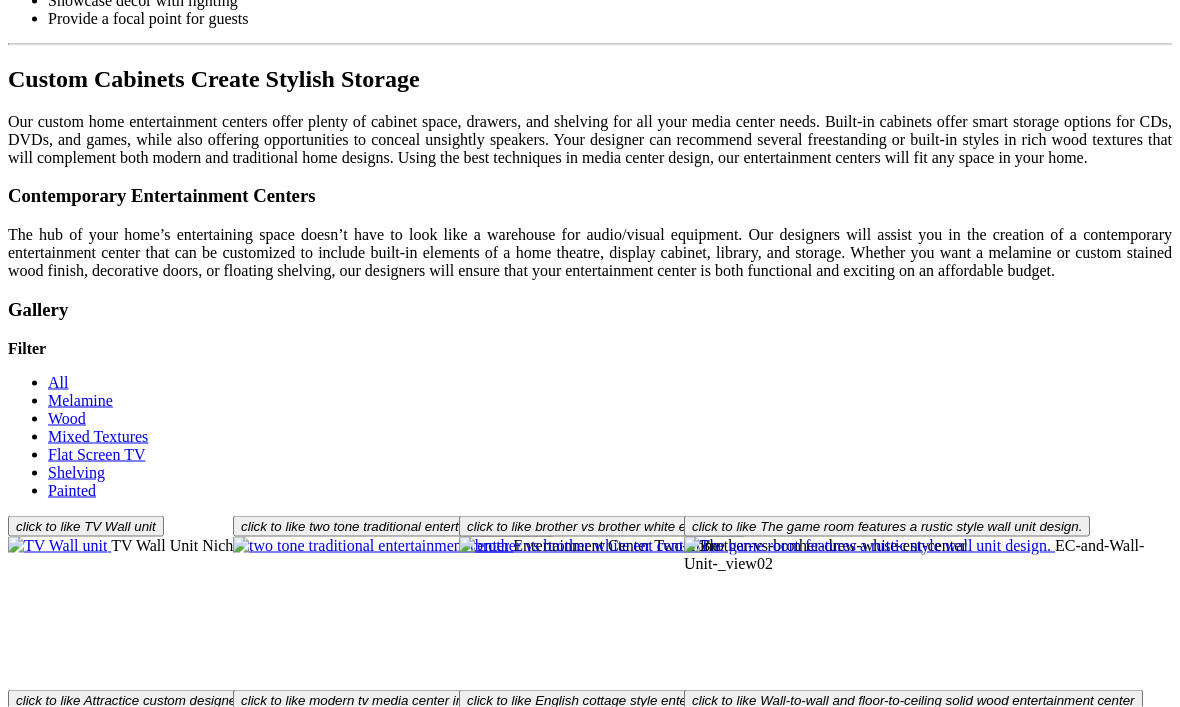scroll, scrollTop: 4241, scrollLeft: 0, axis: vertical 